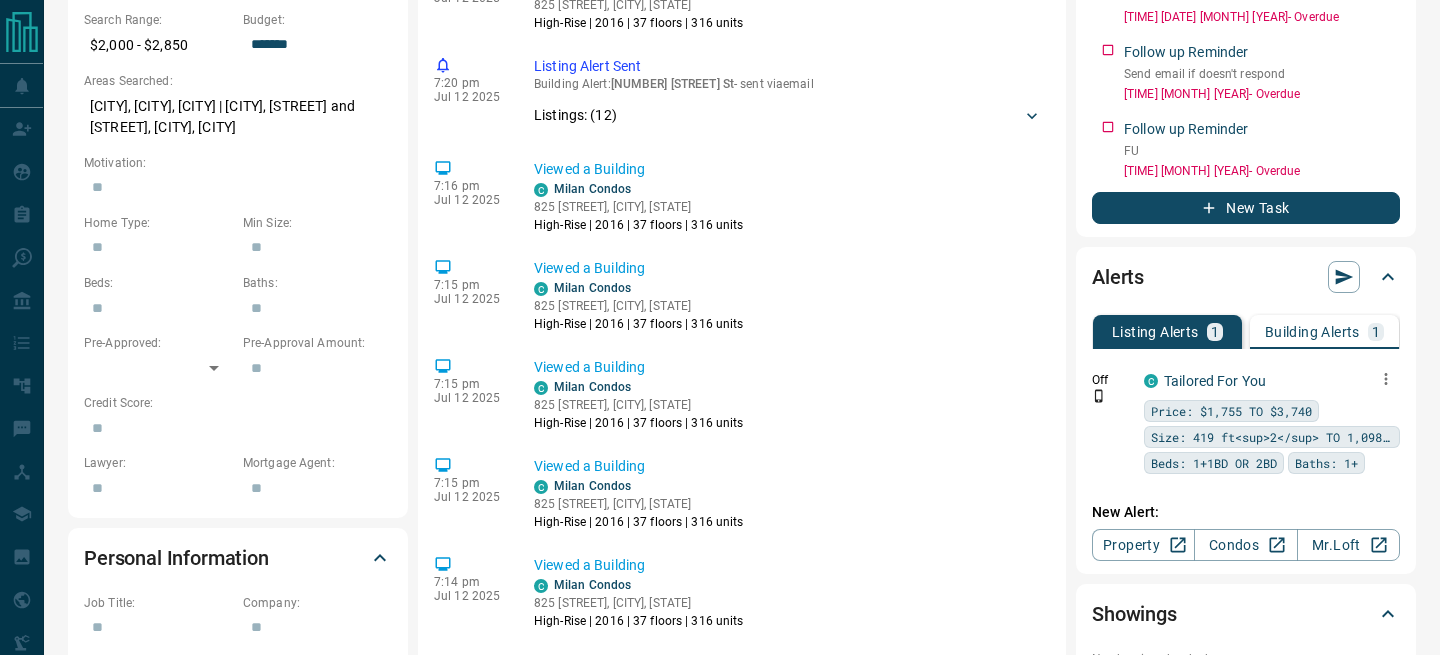 scroll, scrollTop: 688, scrollLeft: 0, axis: vertical 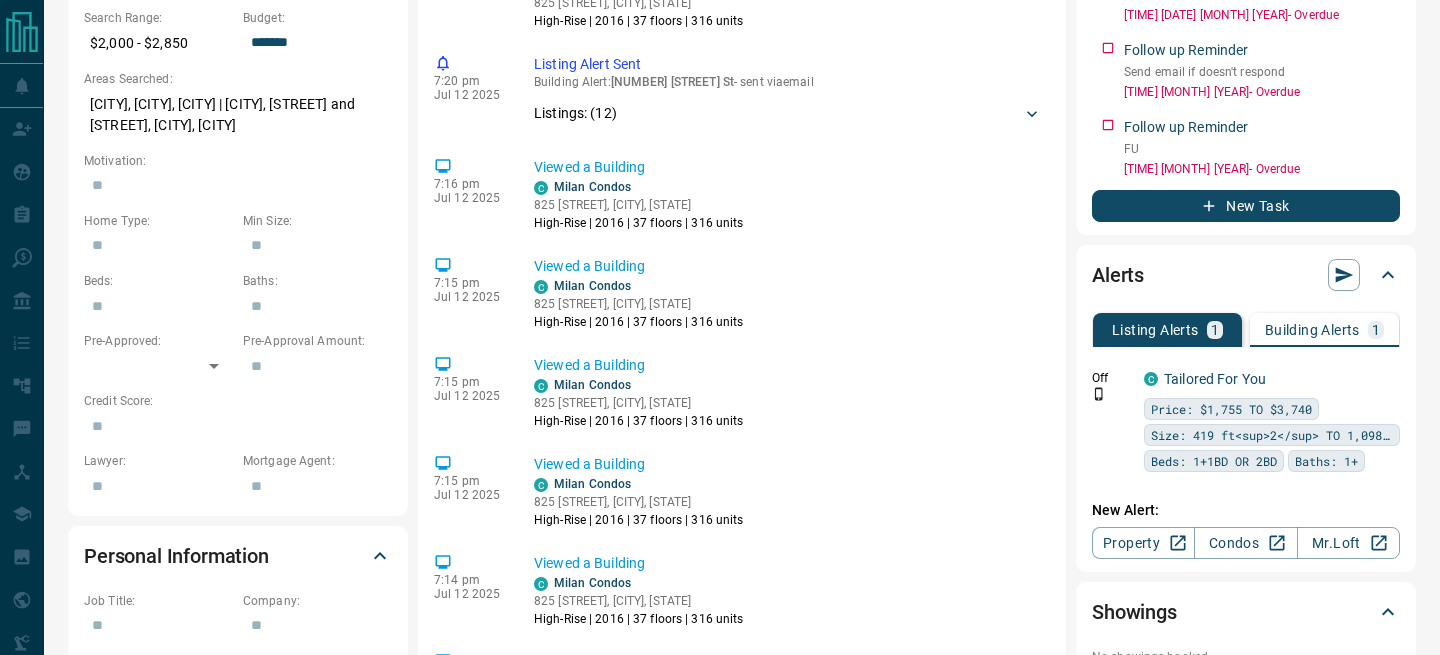 click on "Building Alerts 1" at bounding box center (1324, 330) 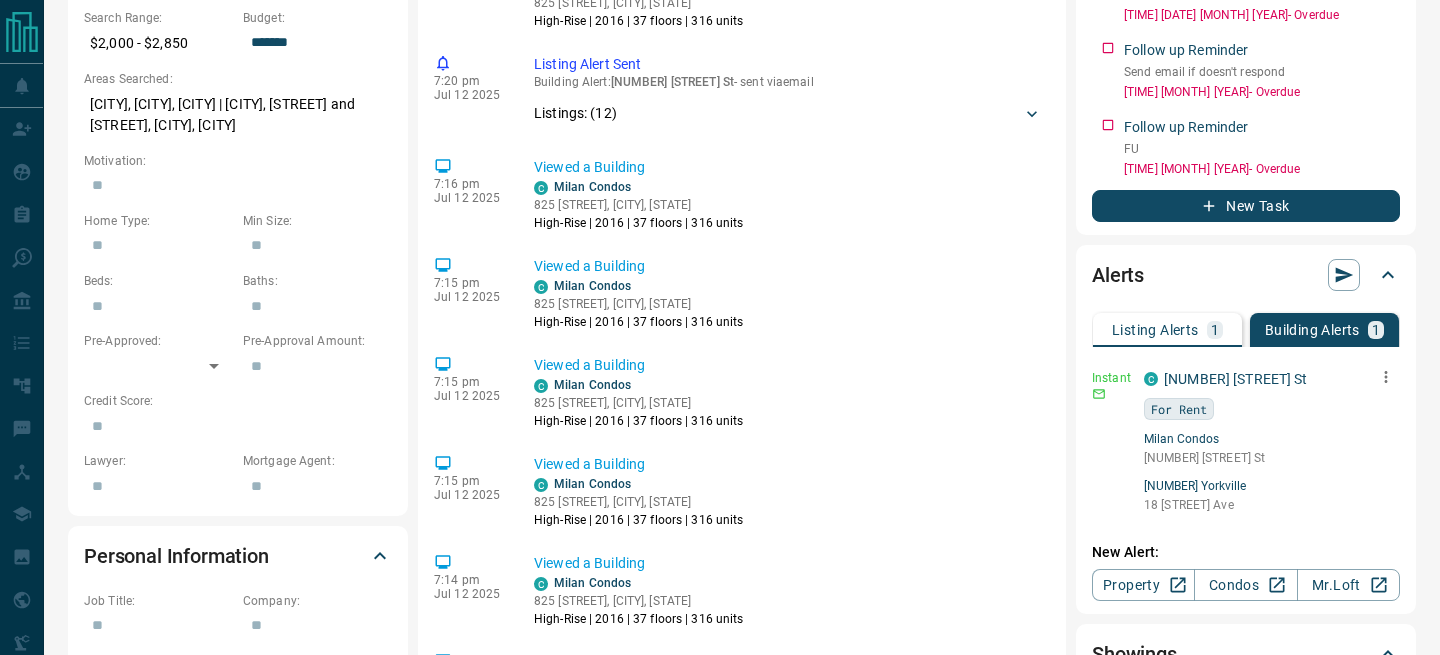 click 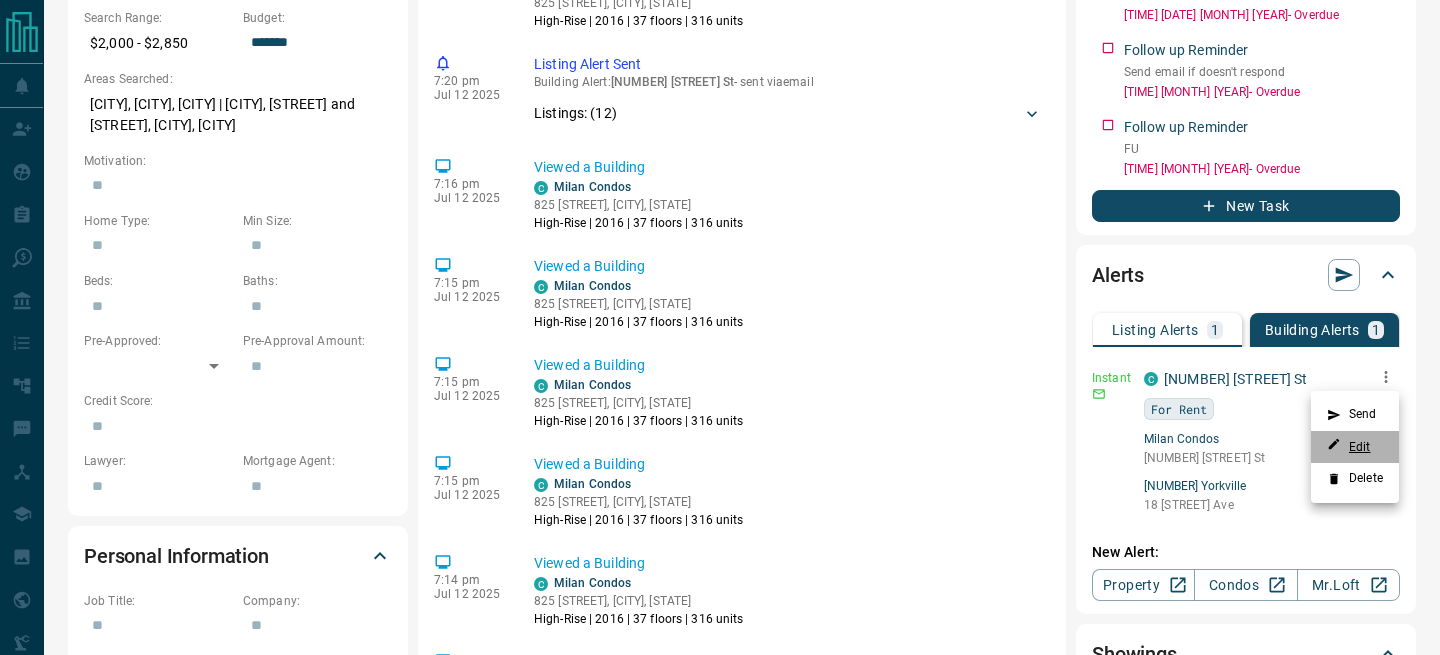 click on "Edit" at bounding box center [1349, 446] 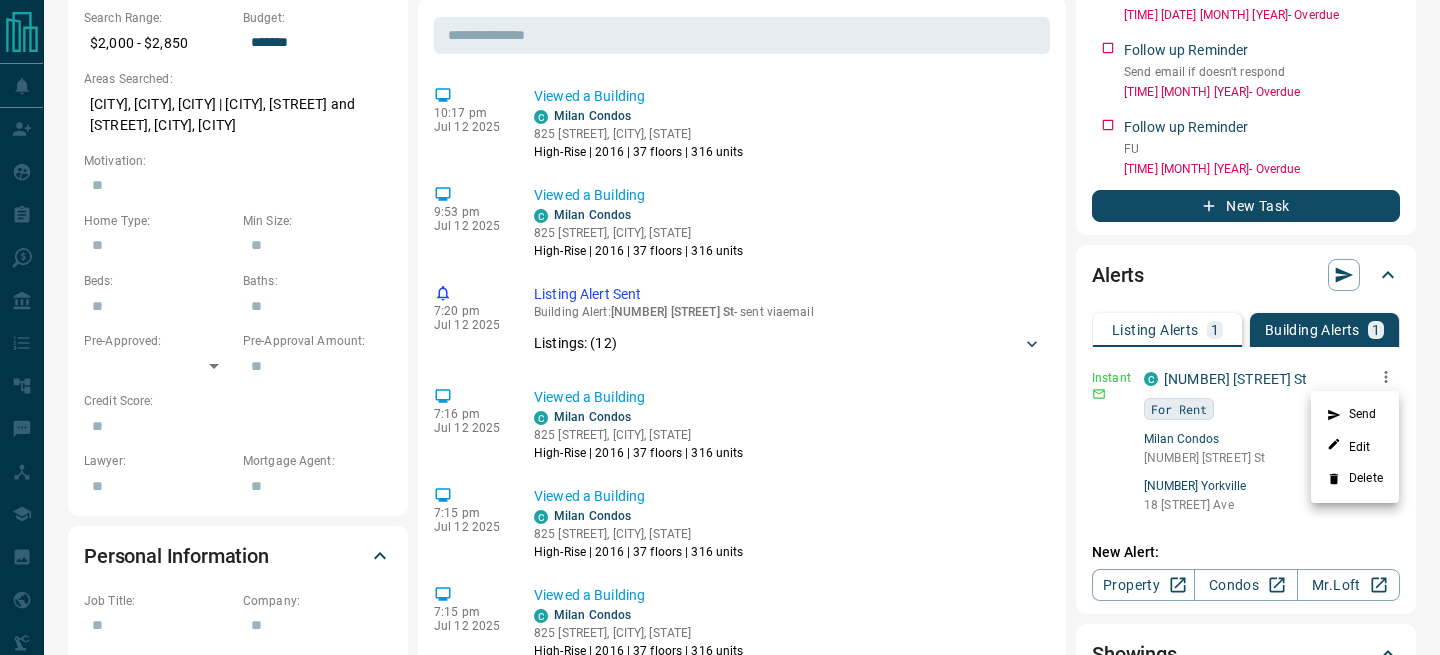 click at bounding box center [720, 327] 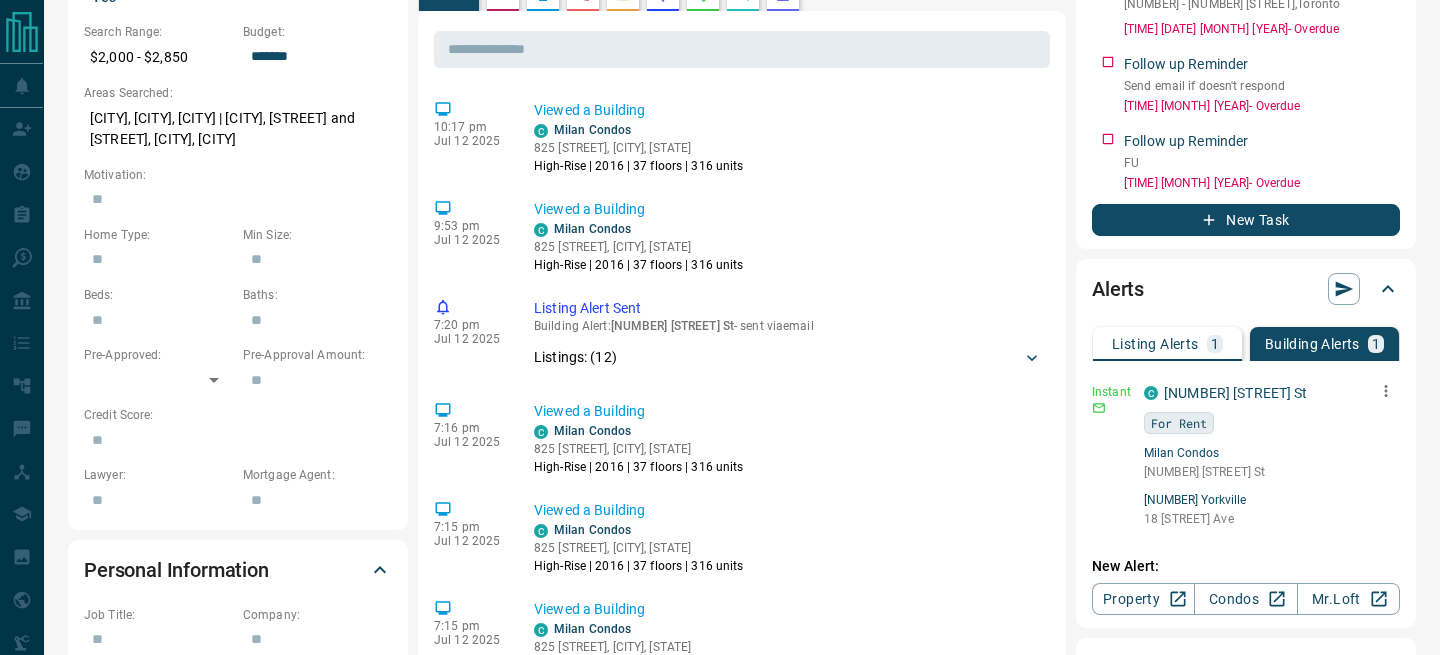 scroll, scrollTop: 0, scrollLeft: 0, axis: both 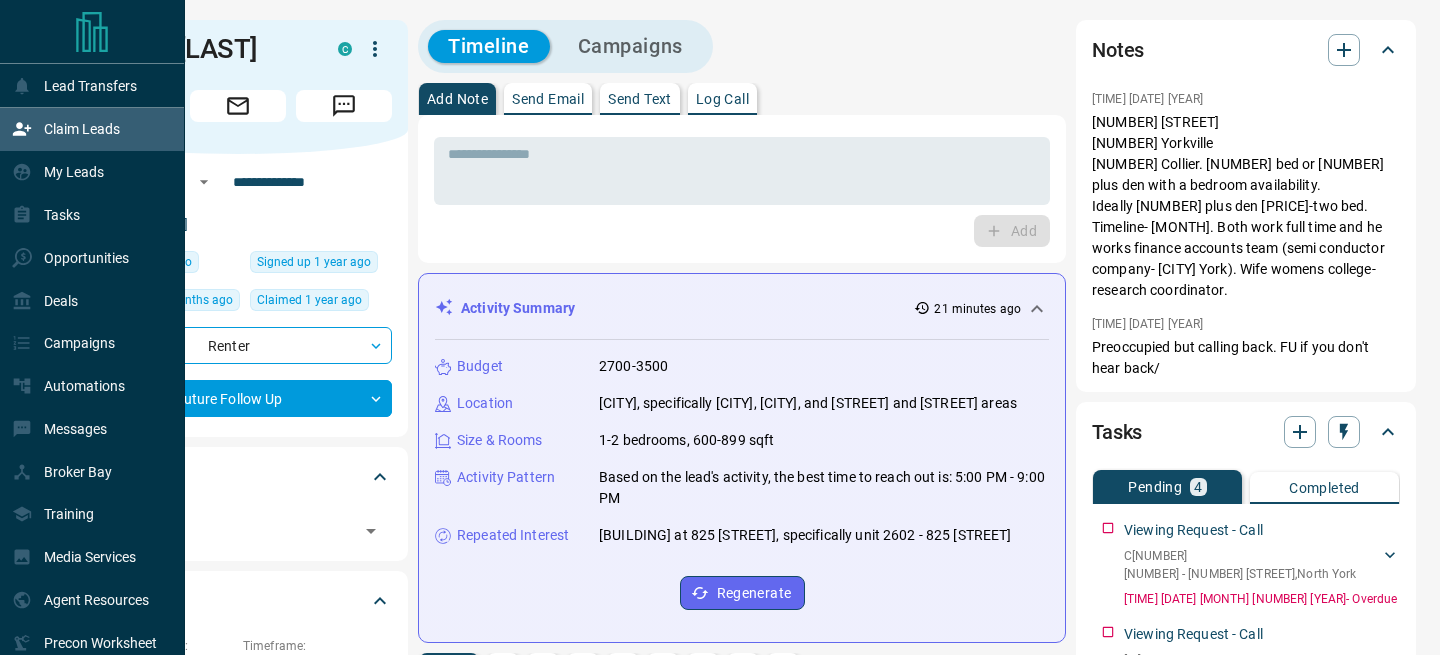 click on "Claim Leads" at bounding box center [66, 129] 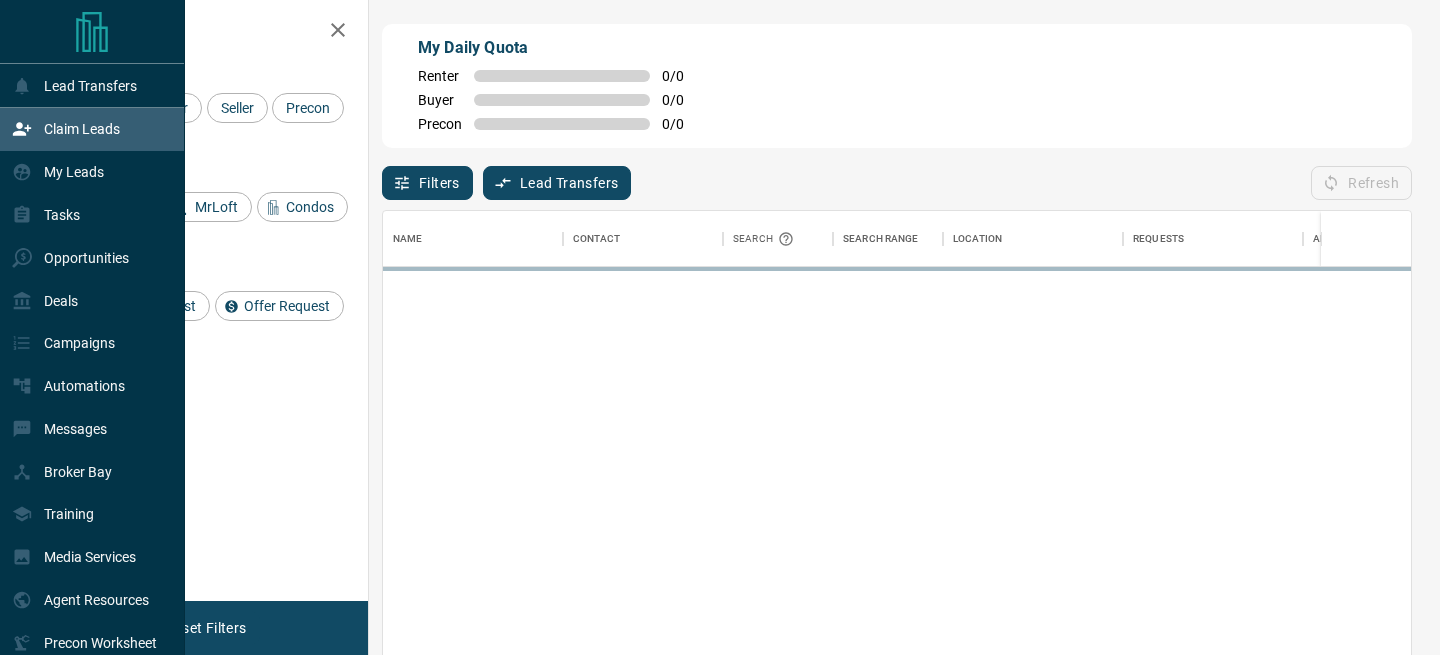 scroll, scrollTop: 492, scrollLeft: 1028, axis: both 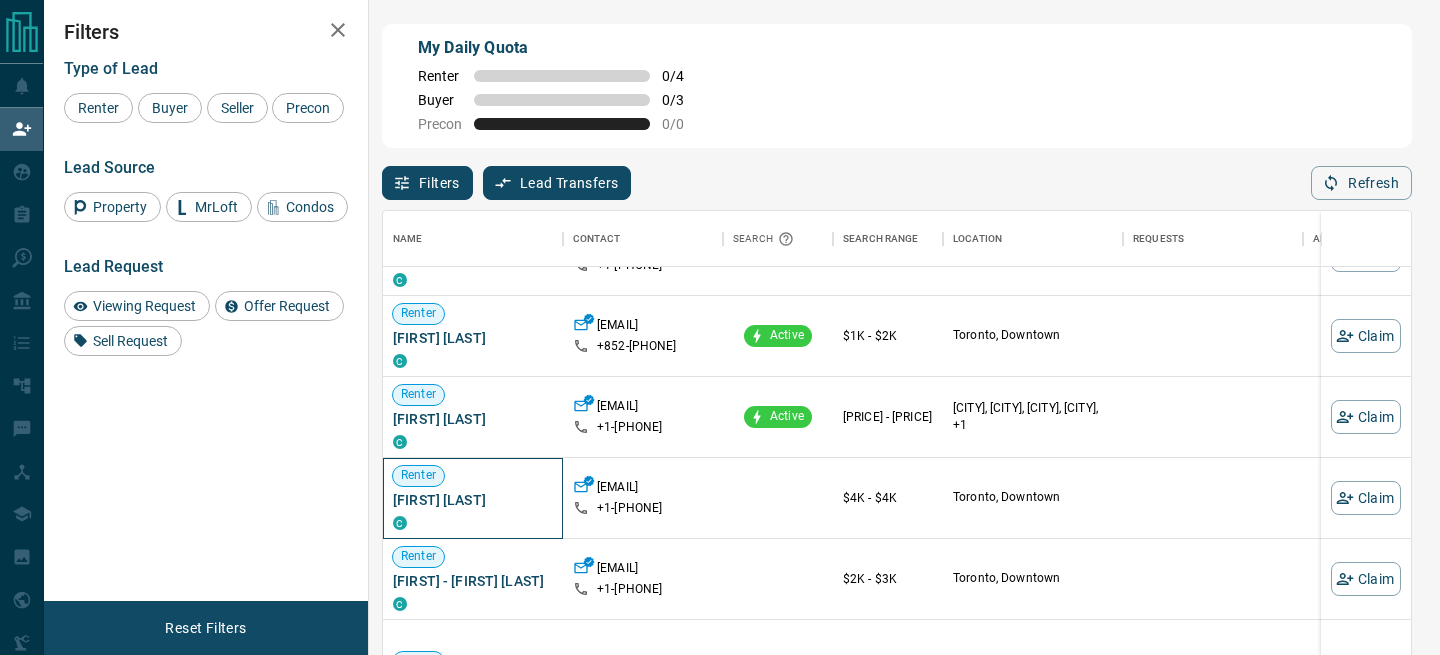 drag, startPoint x: 525, startPoint y: 499, endPoint x: 387, endPoint y: 502, distance: 138.03261 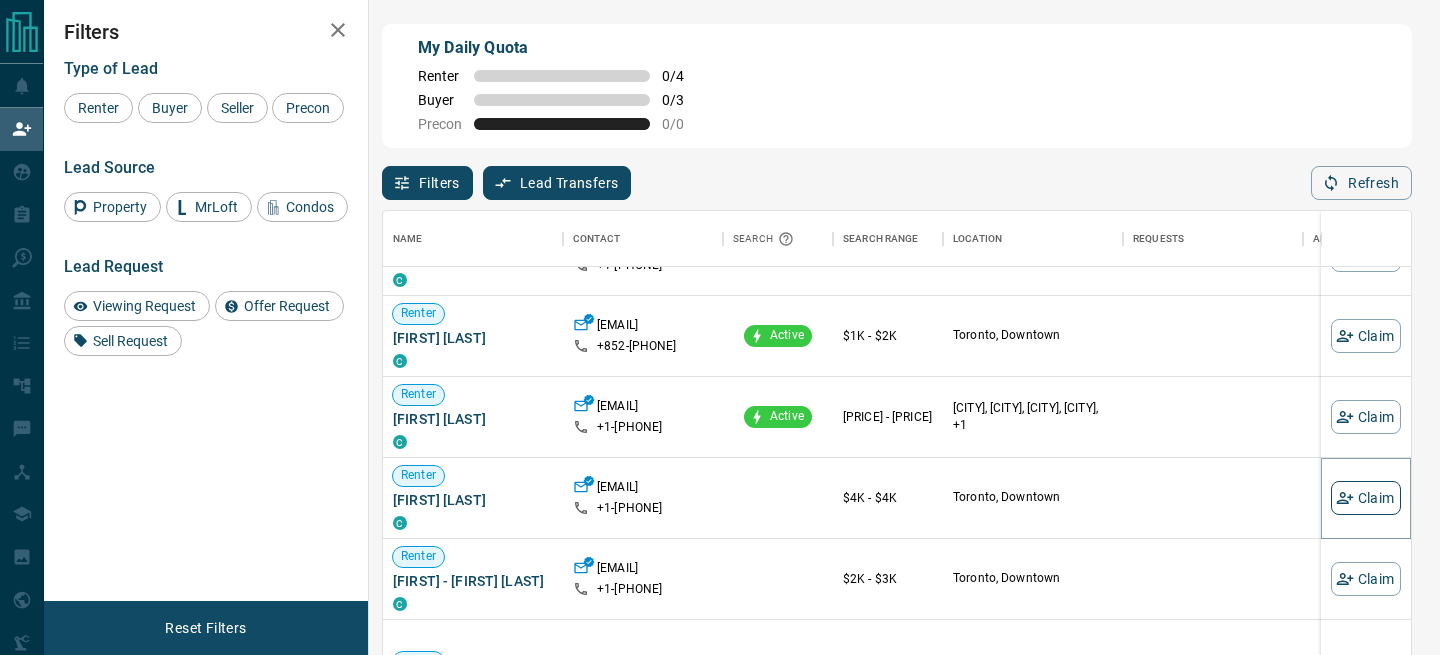 click 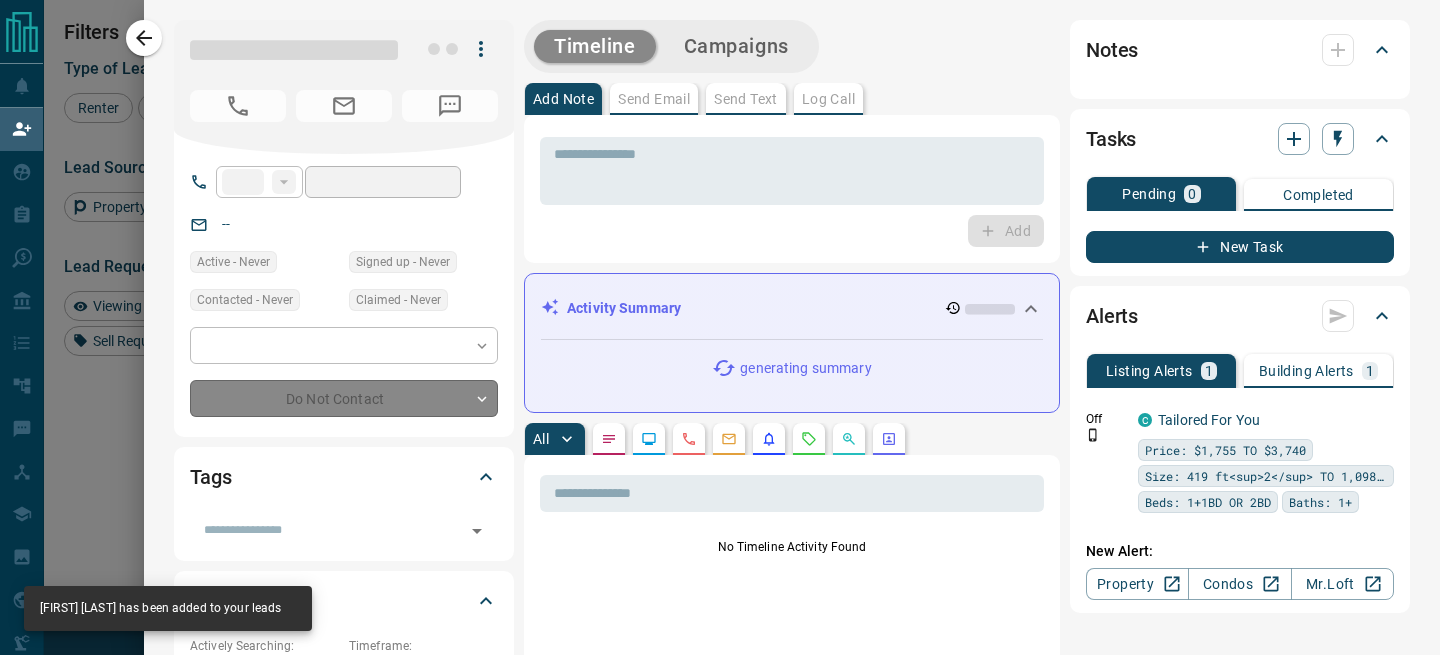 type on "**" 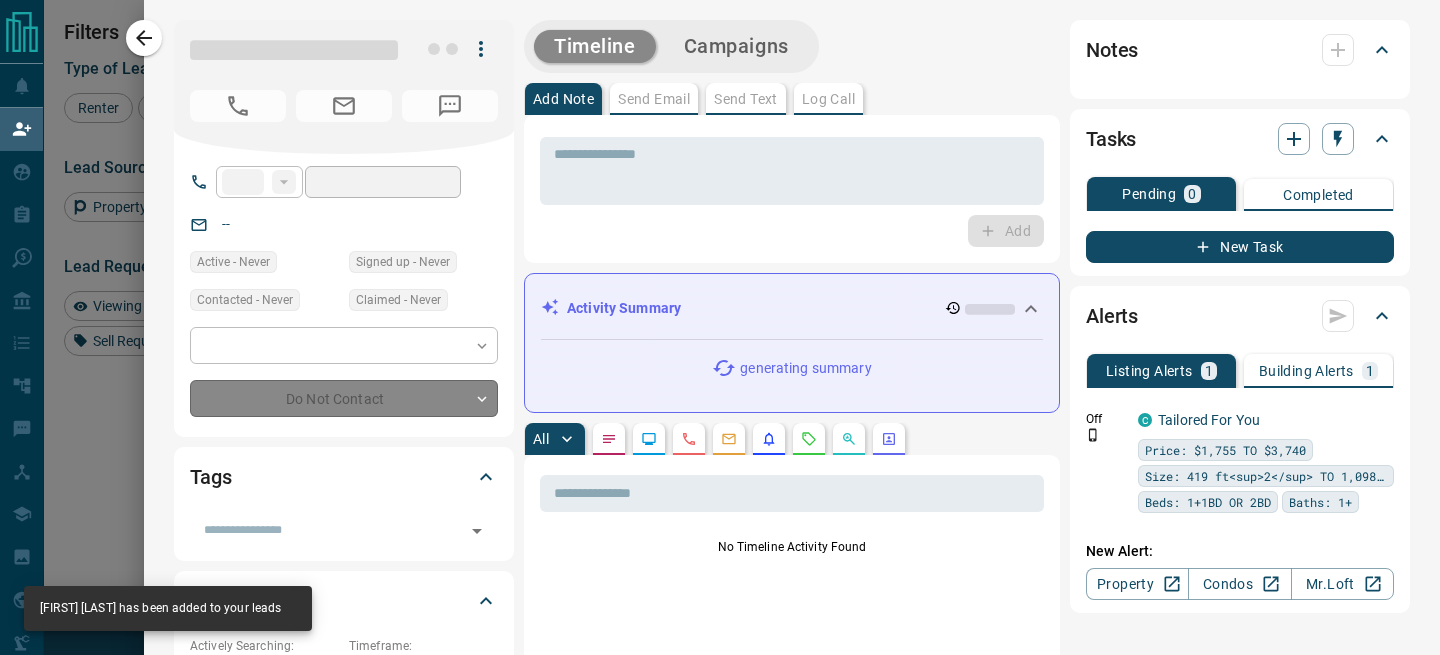 type on "**********" 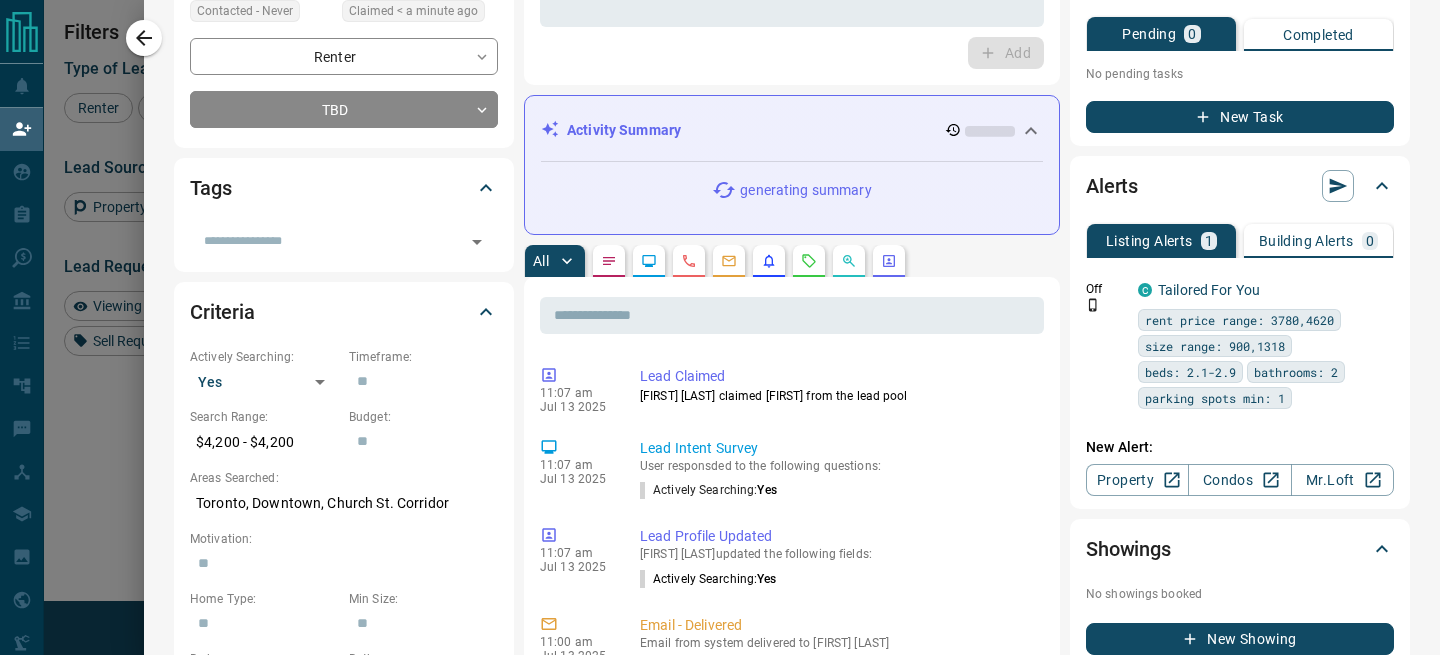 scroll, scrollTop: 0, scrollLeft: 0, axis: both 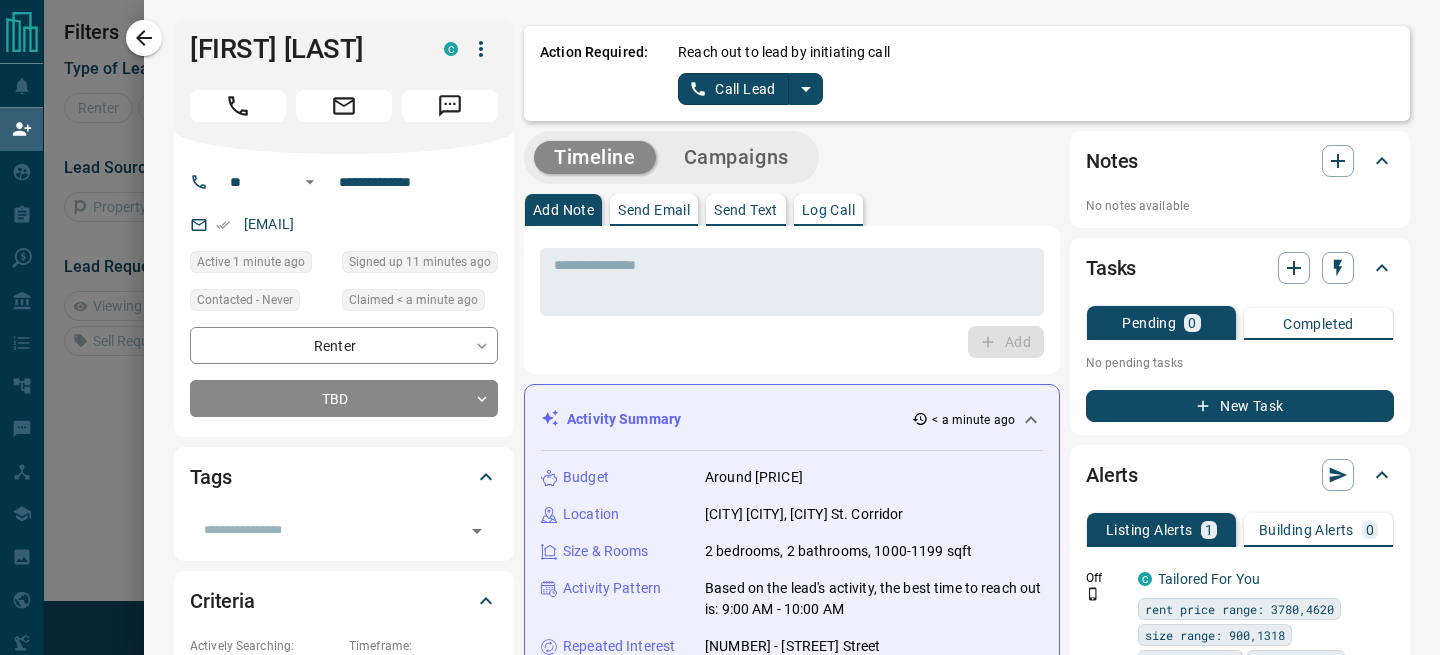 click 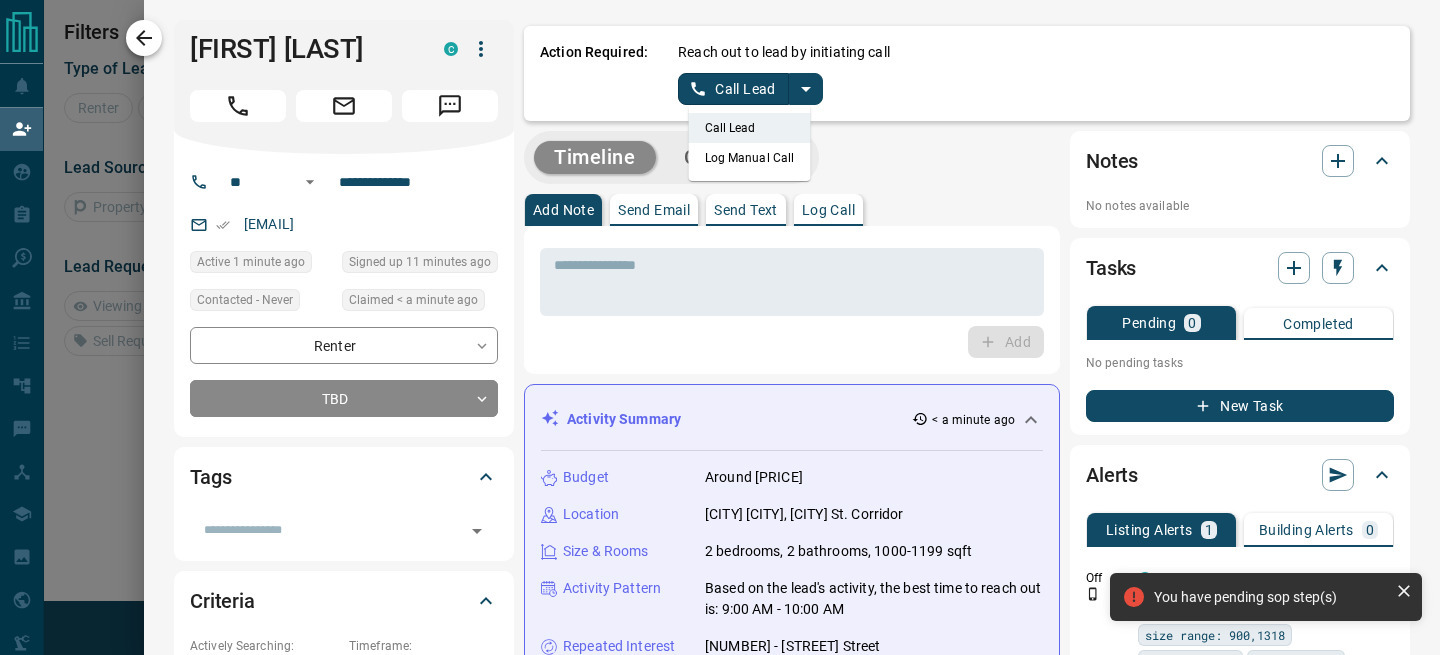 click at bounding box center (144, 38) 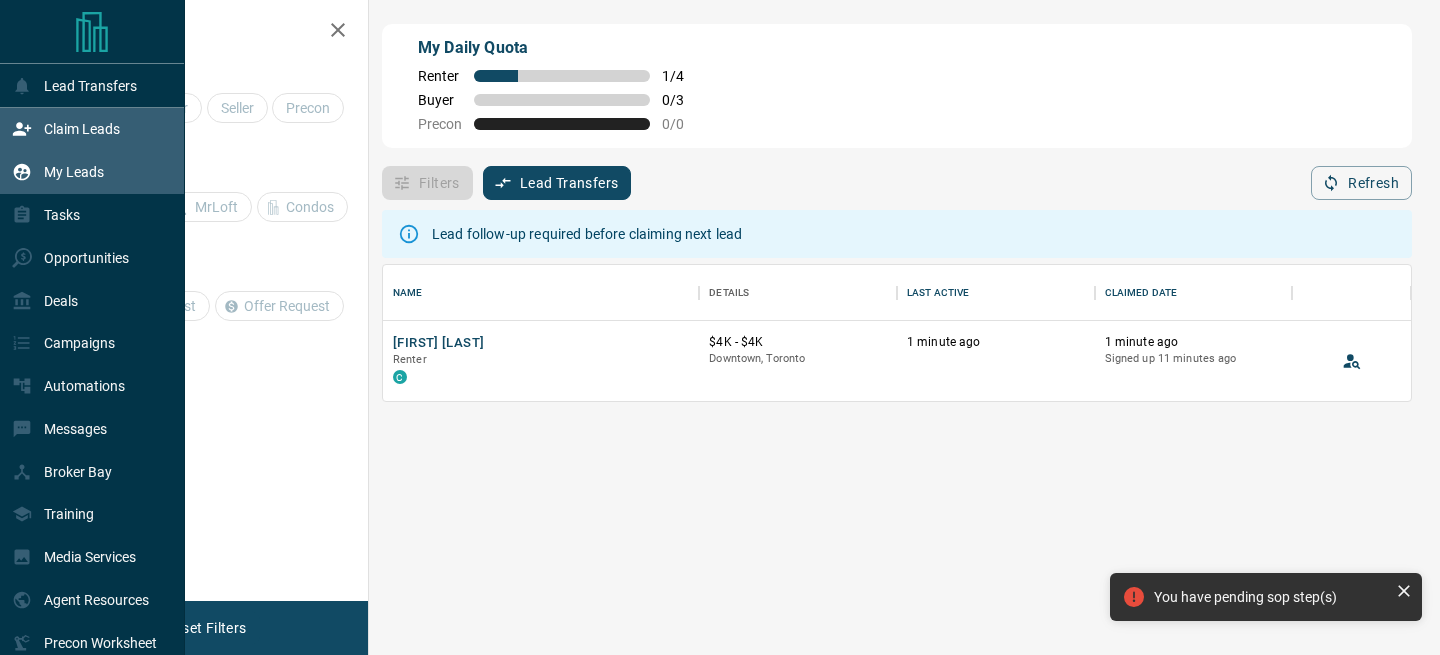 click on "My Leads" at bounding box center (92, 172) 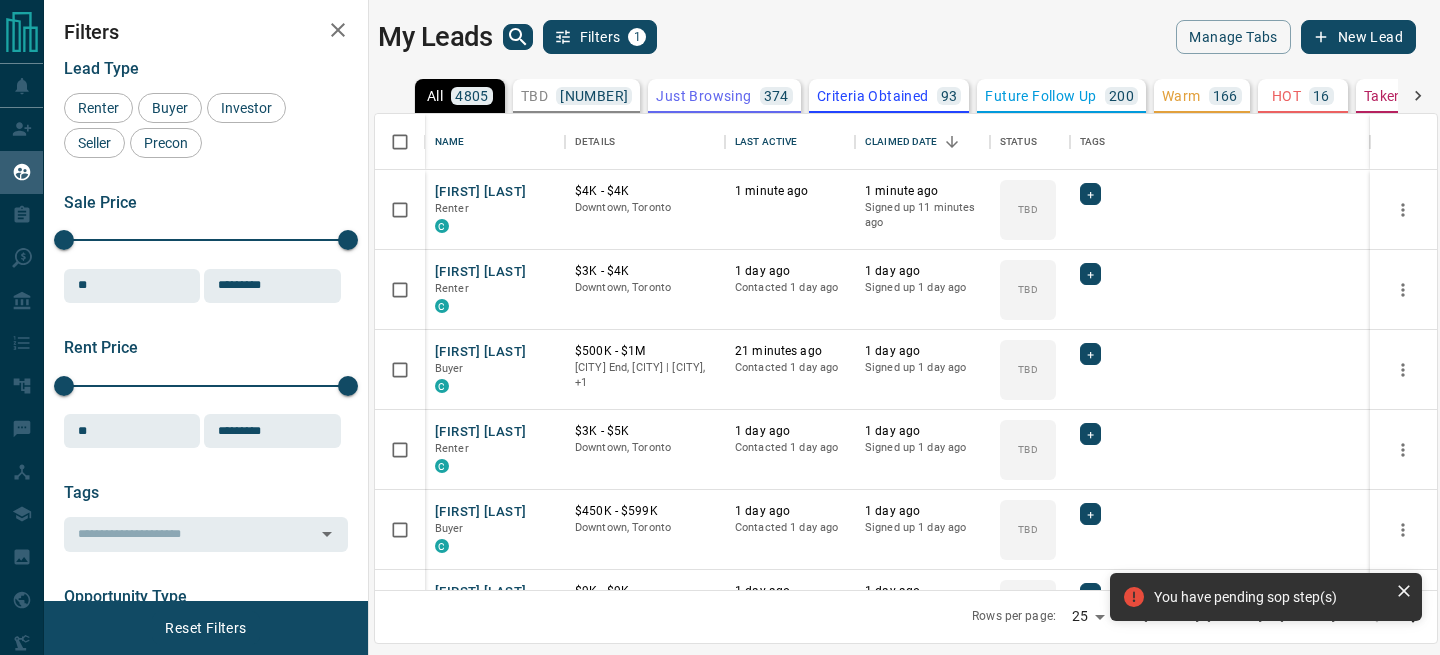 scroll, scrollTop: 1, scrollLeft: 1, axis: both 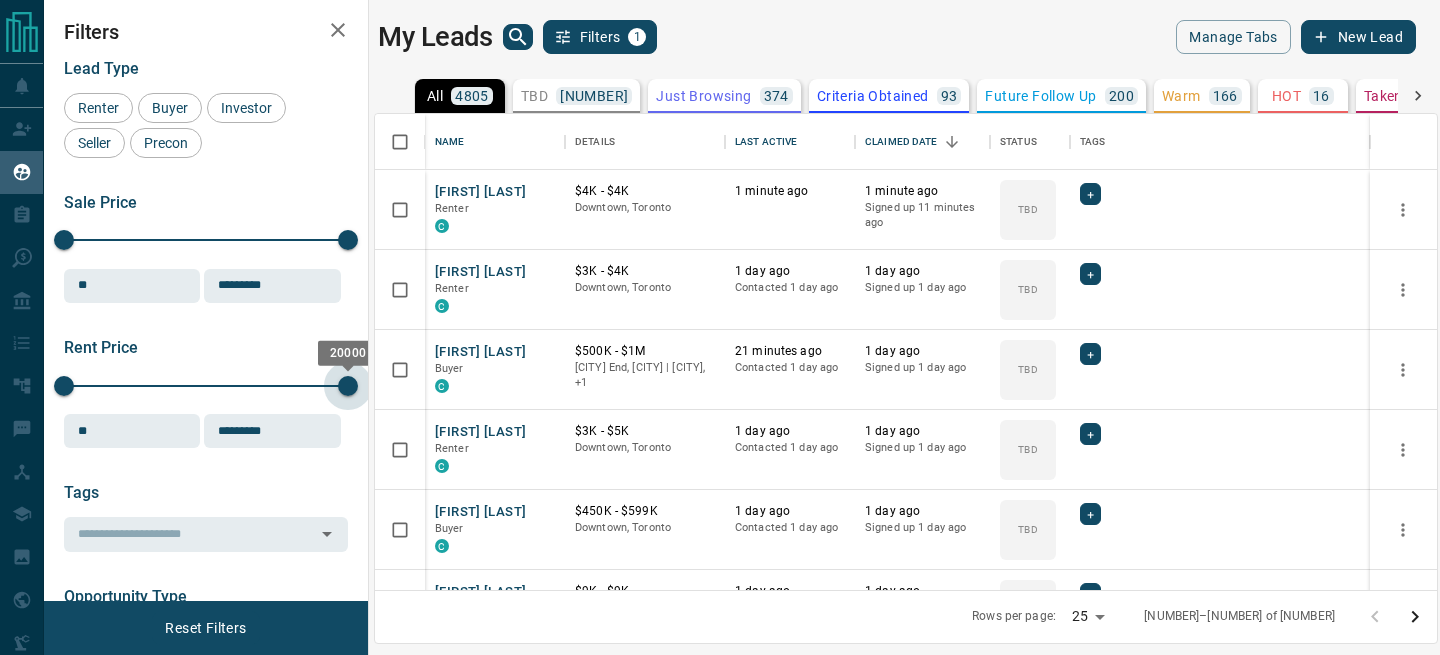 type on "*****" 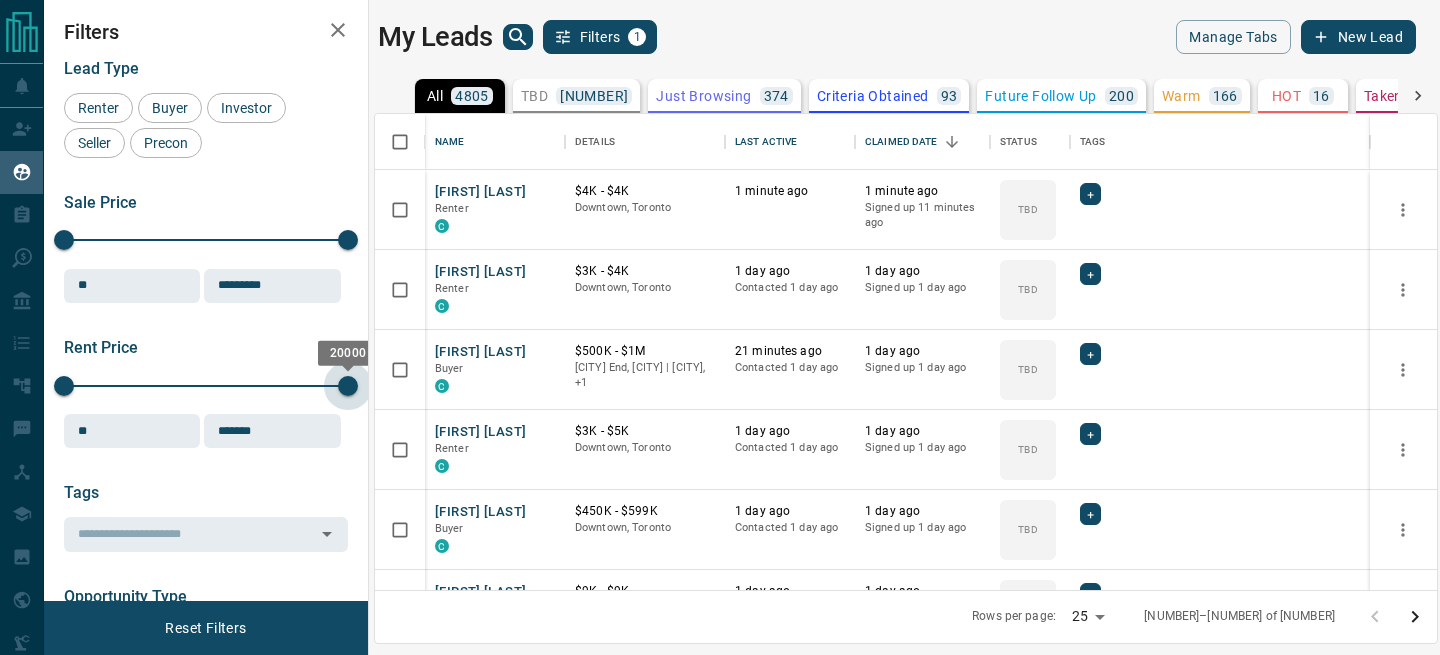type on "*****" 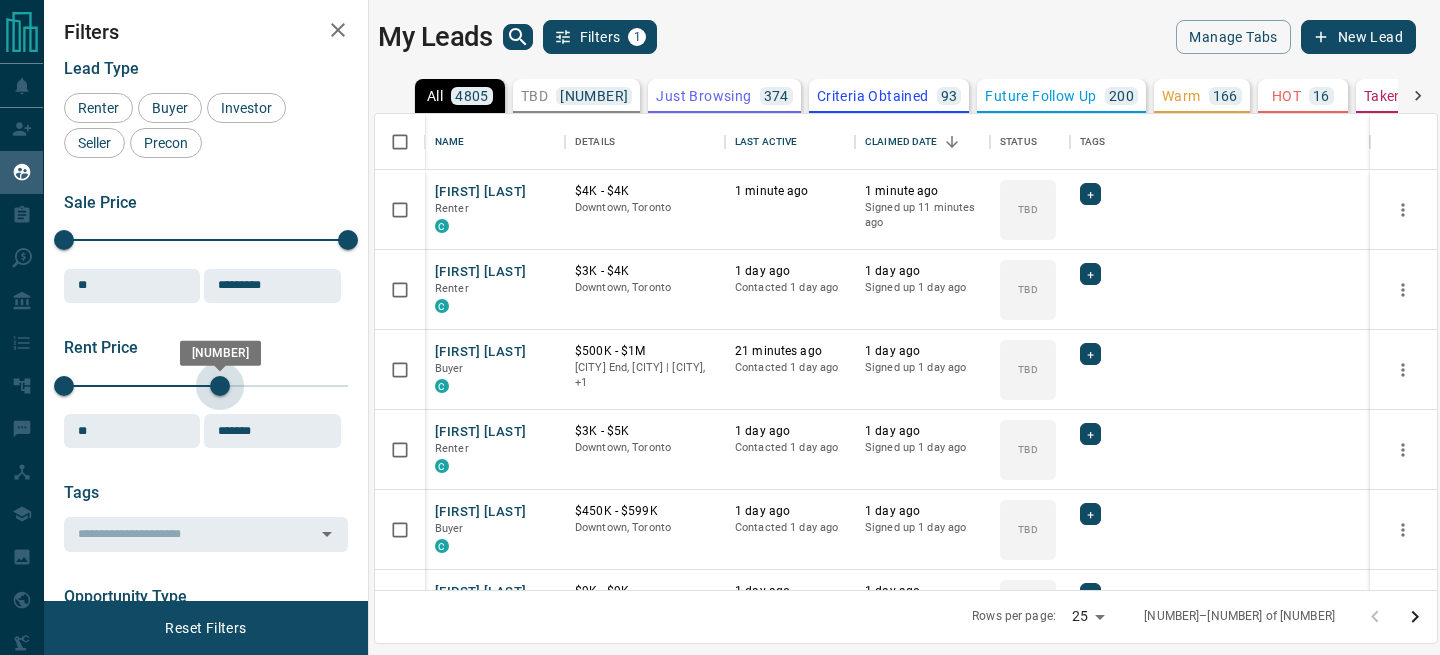 type on "*****" 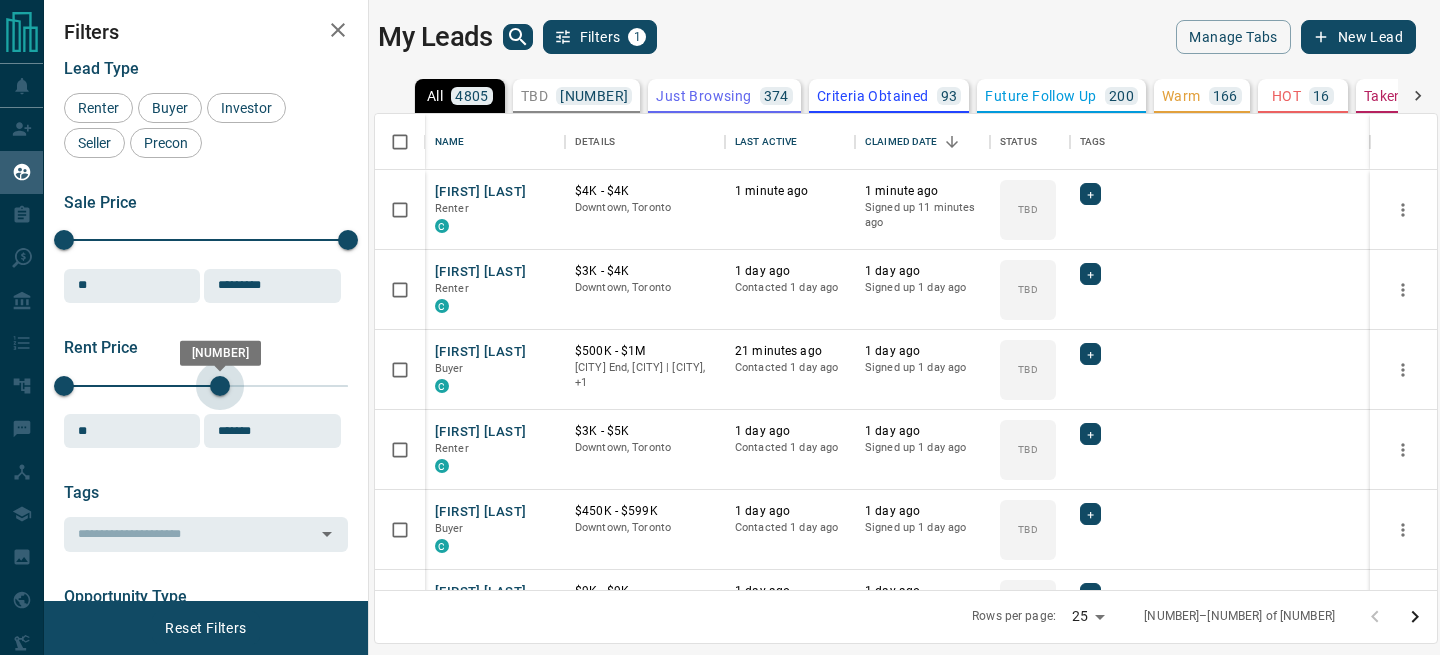 type on "*******" 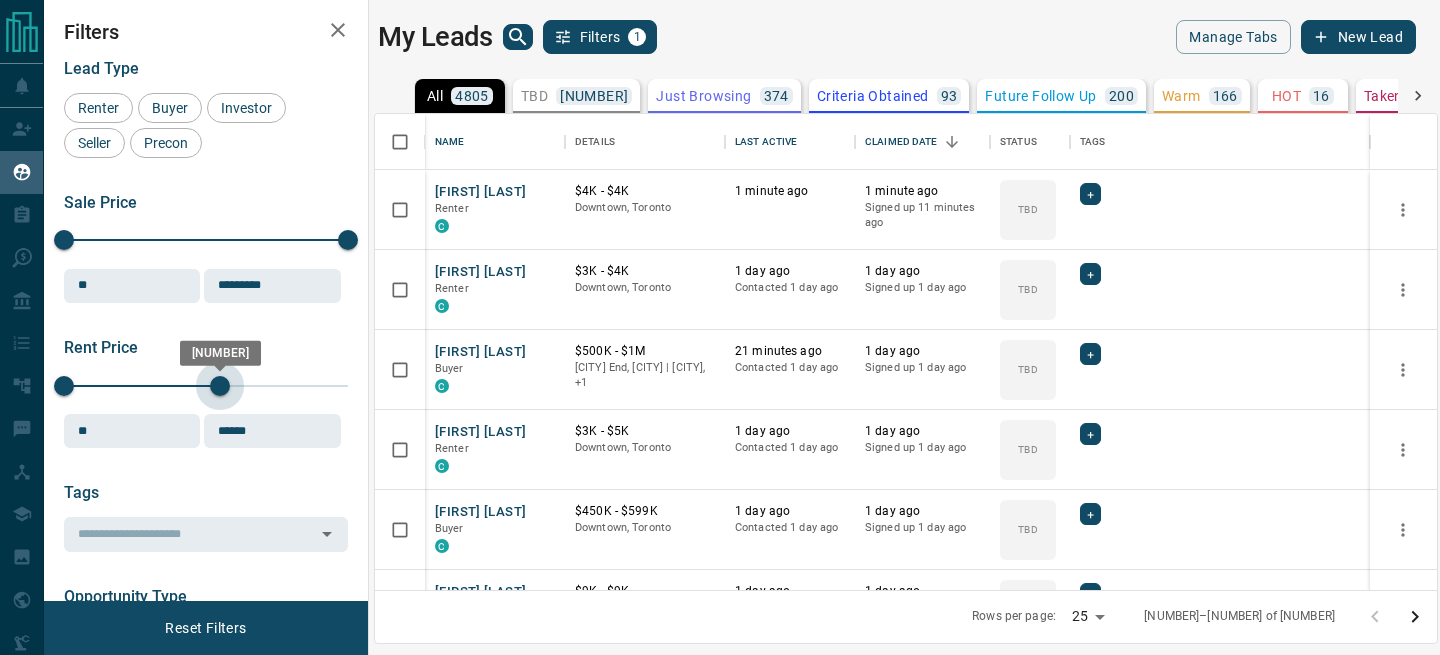 type on "****" 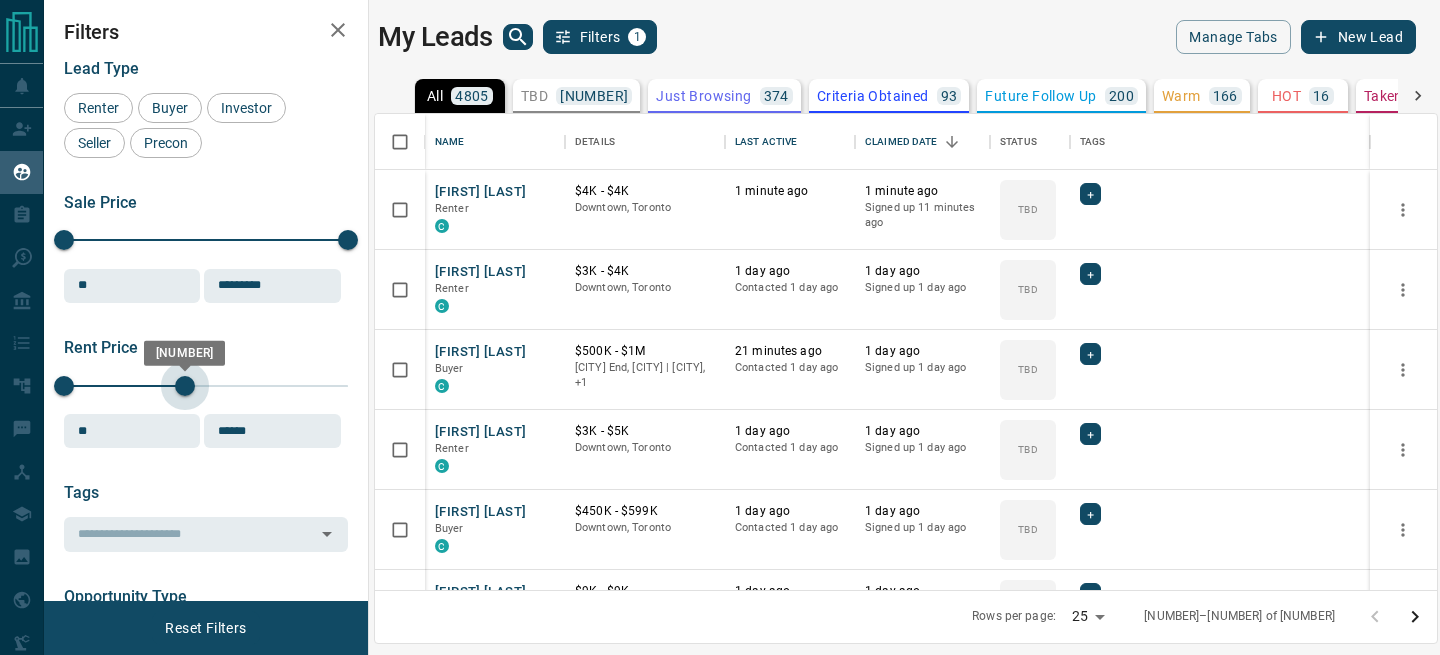 type on "****" 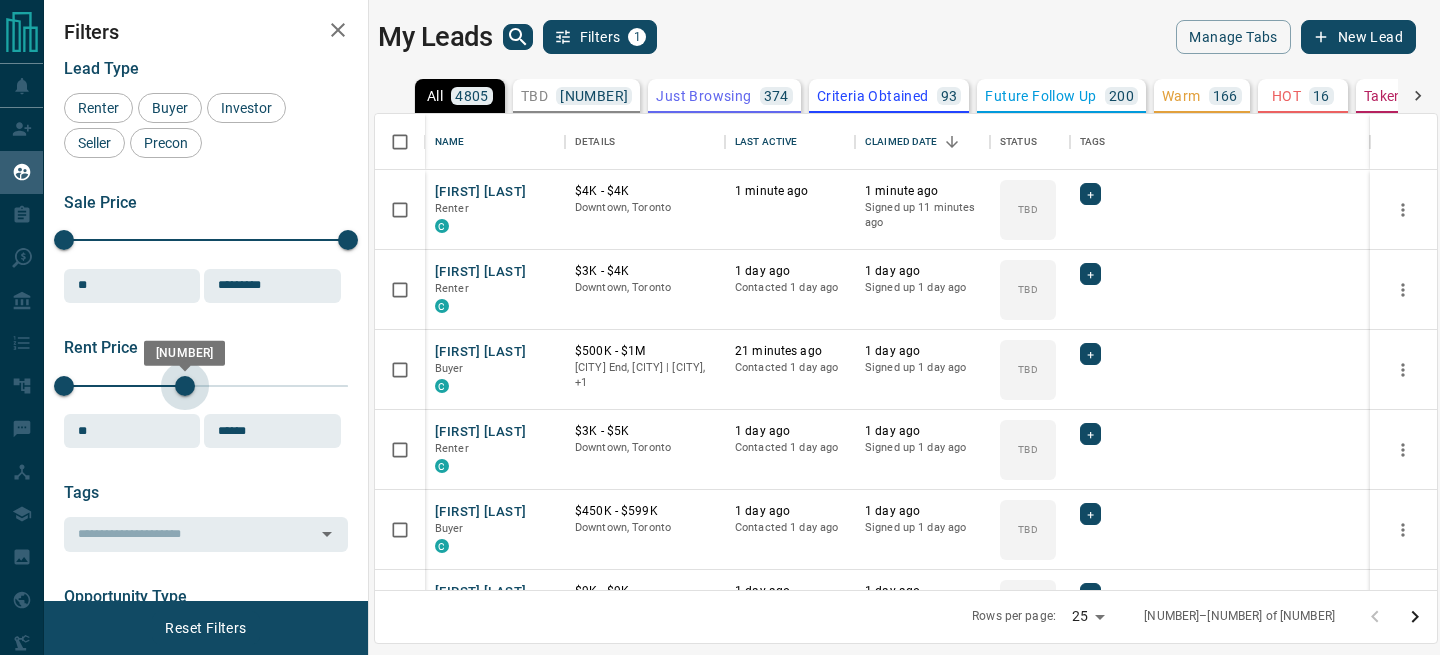 type on "******" 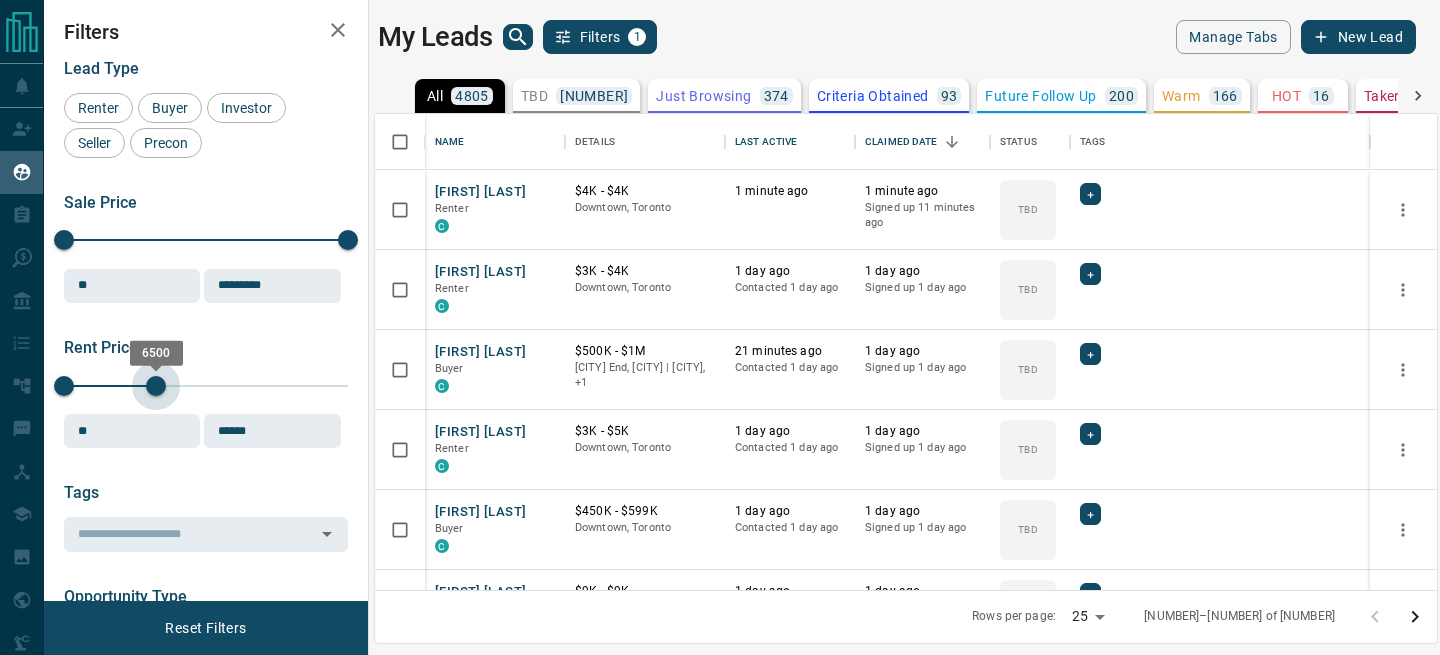 type on "****" 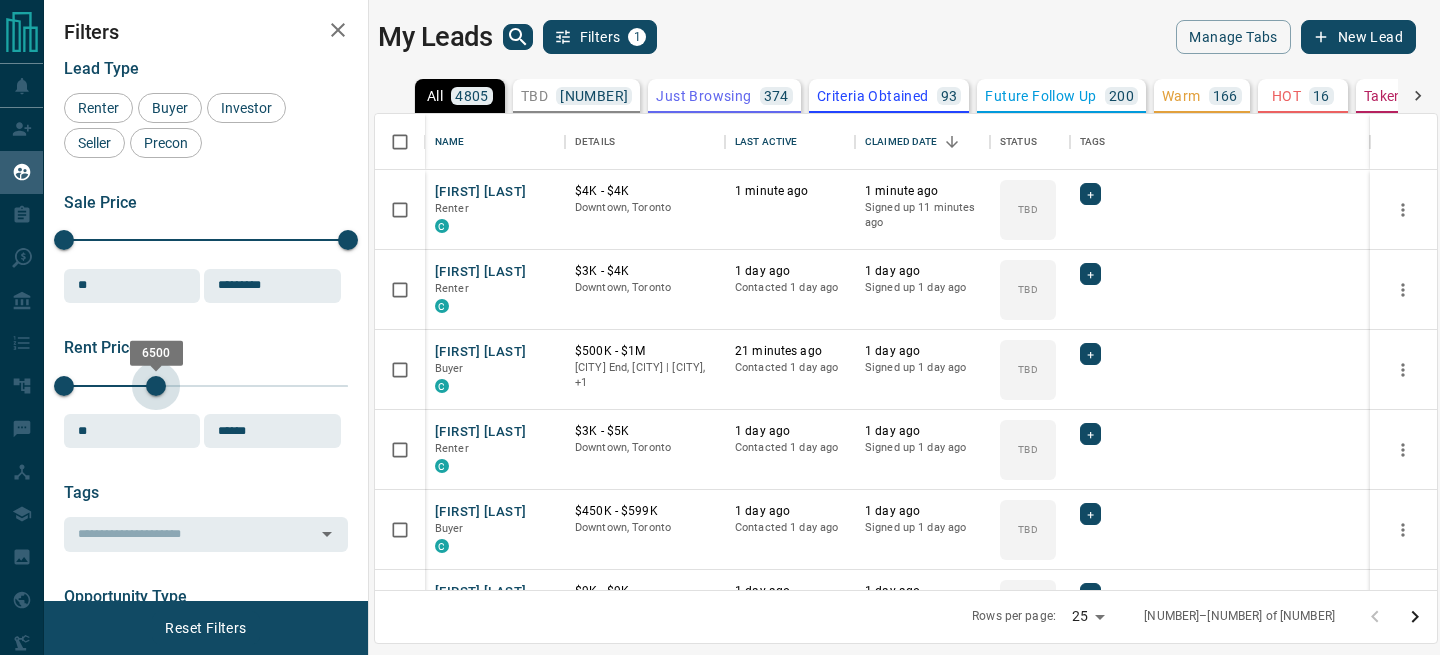 type on "******" 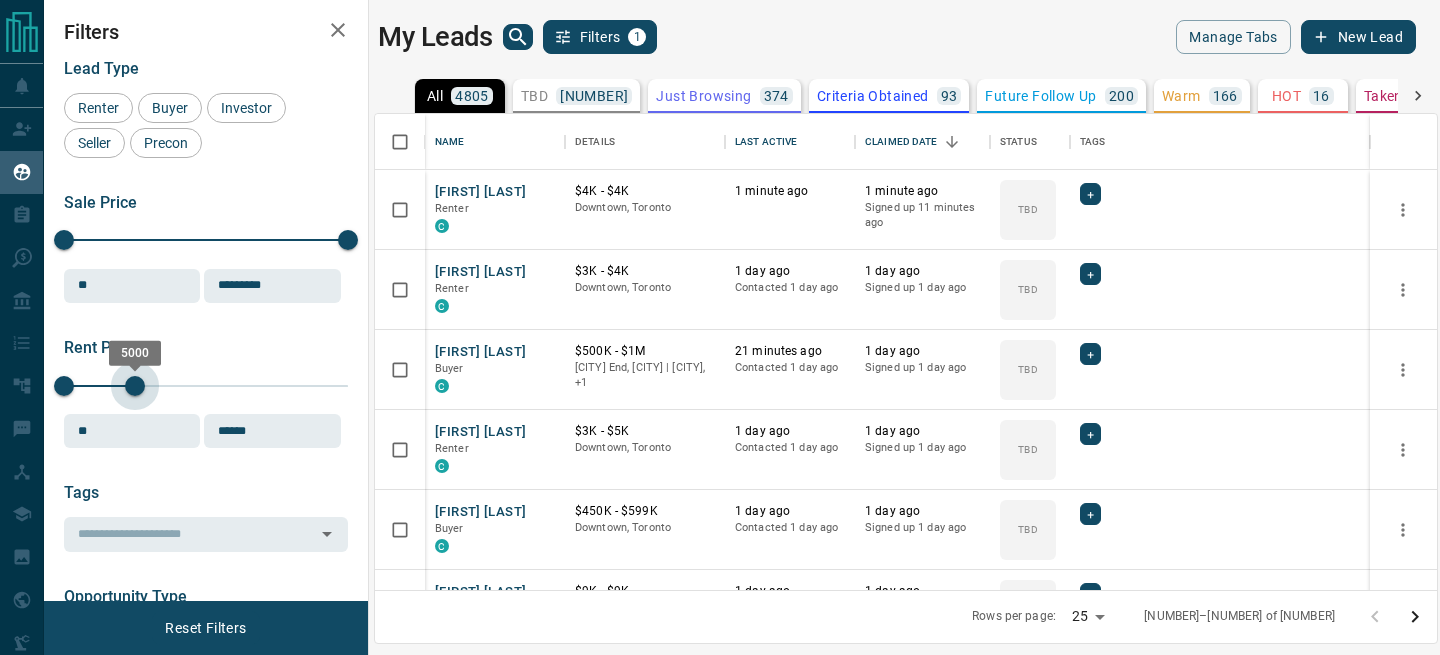 type on "****" 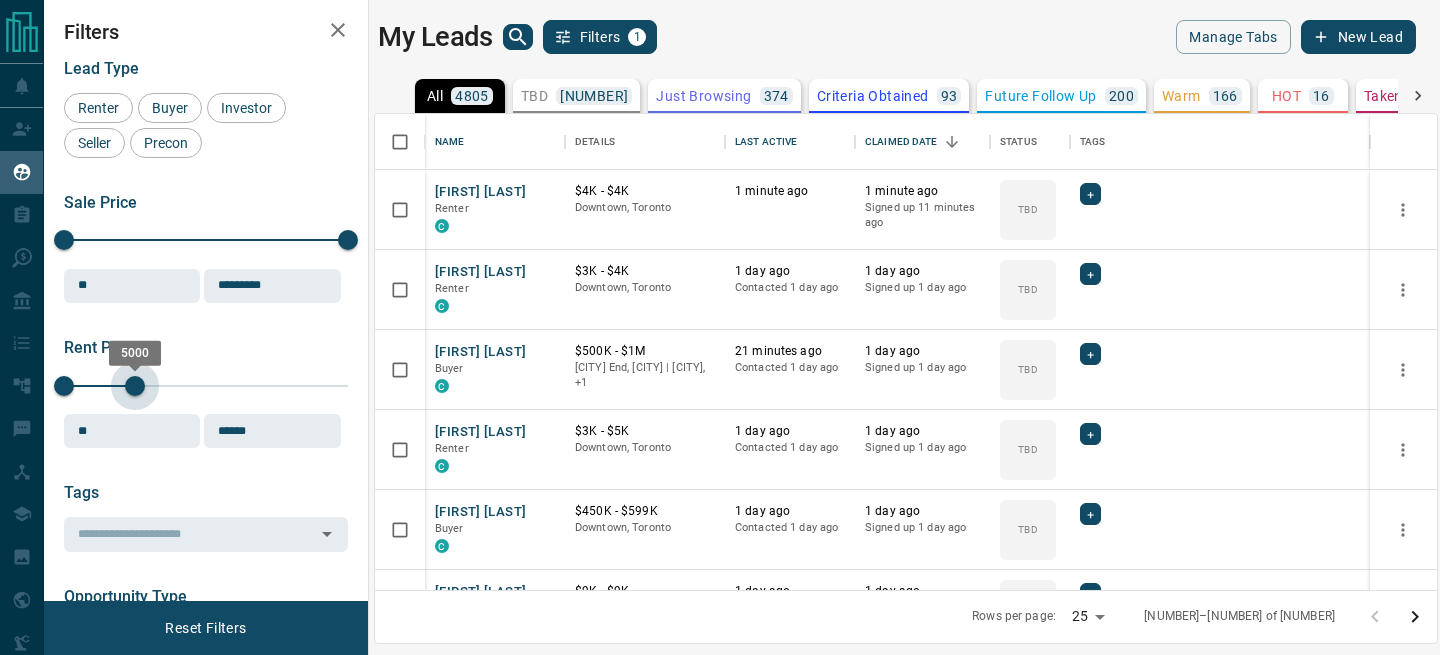 type on "******" 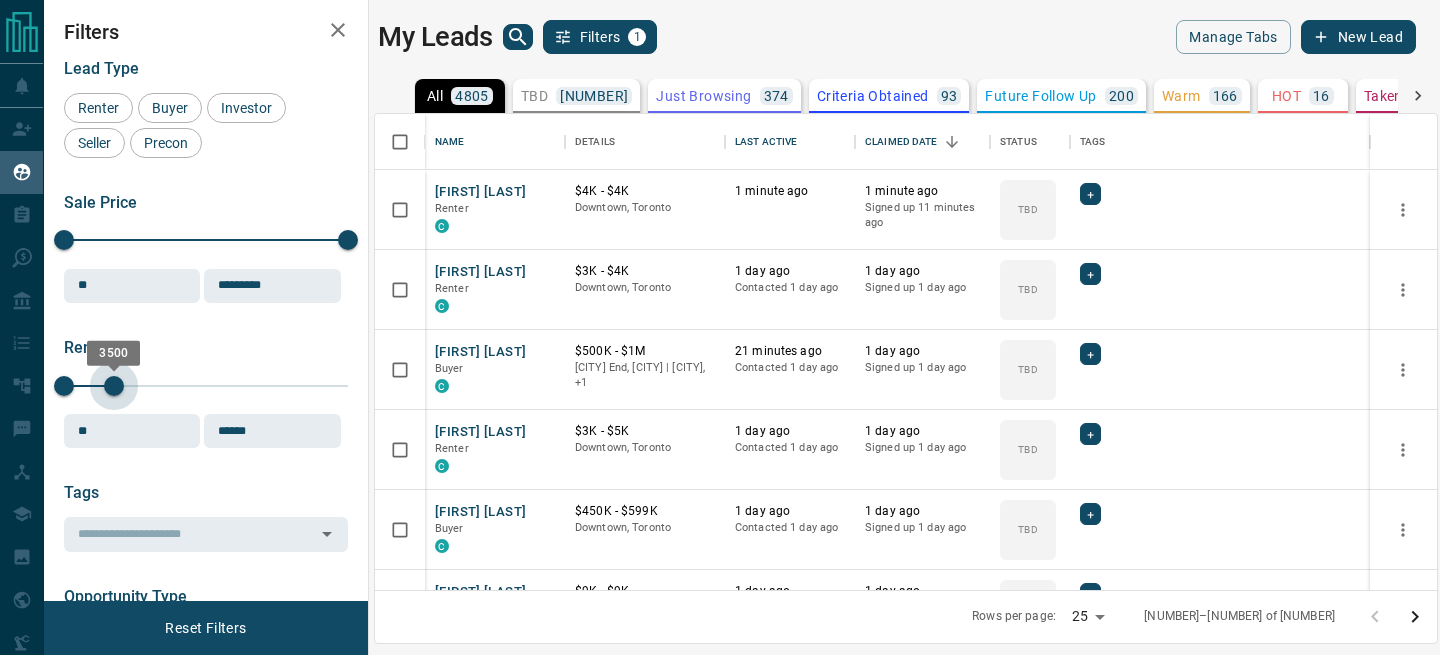 type on "****" 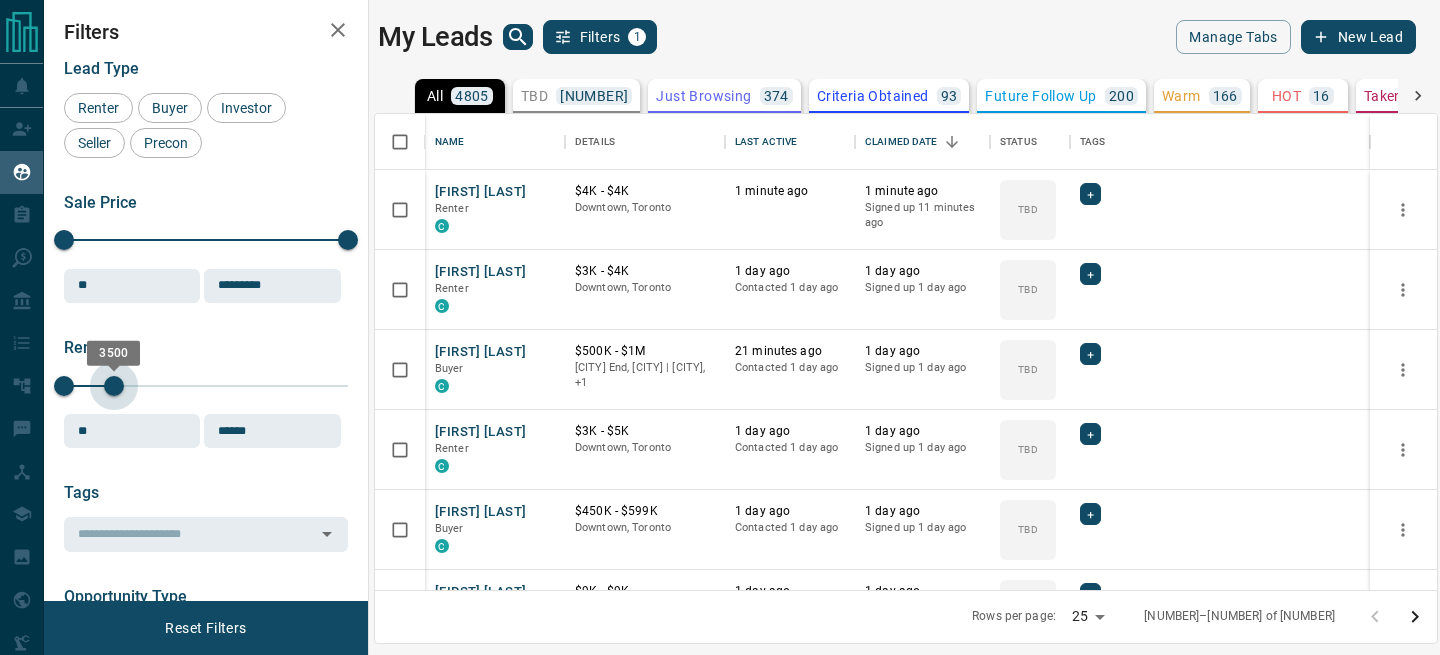 type on "******" 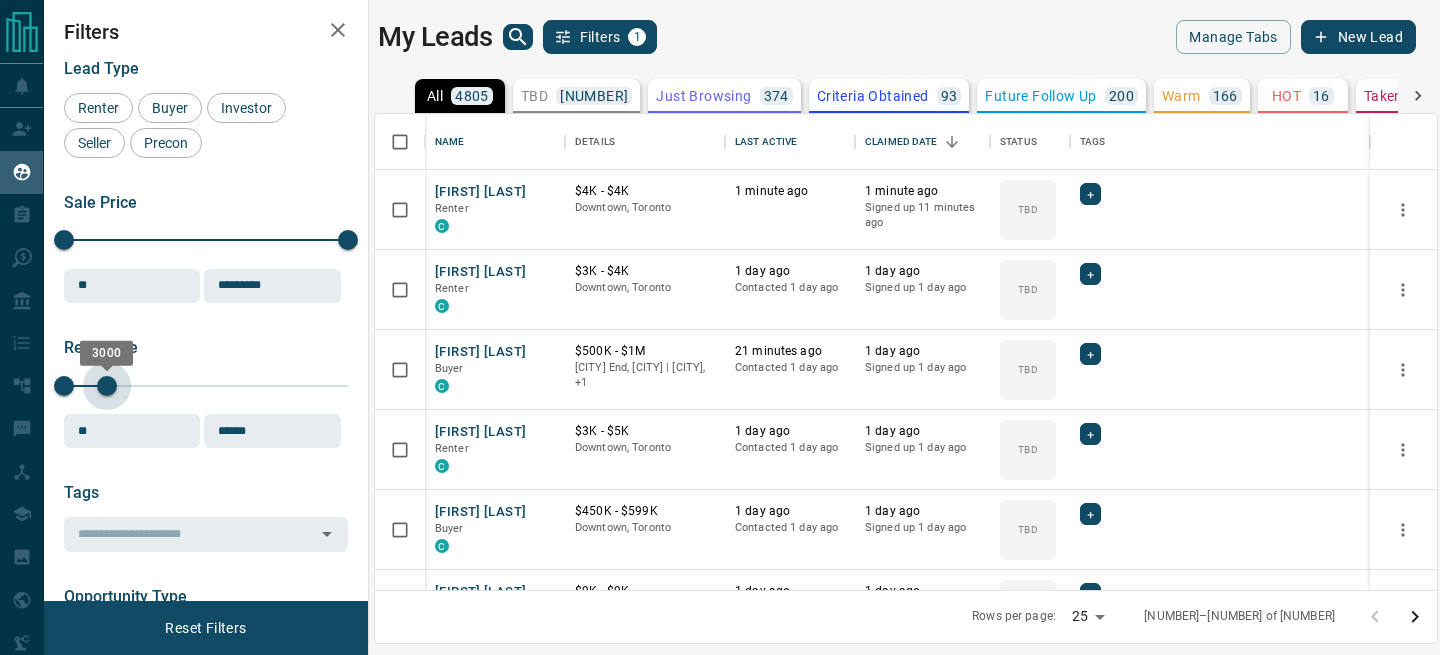 type on "****" 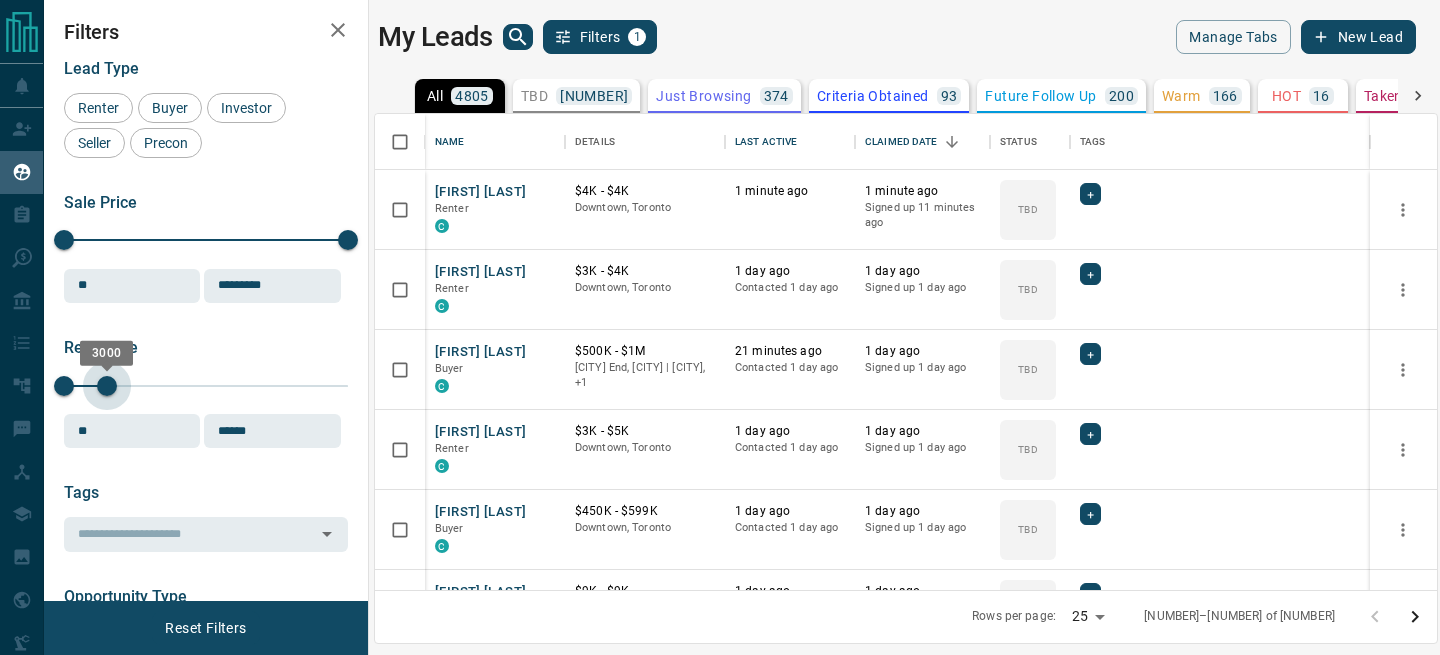 type on "******" 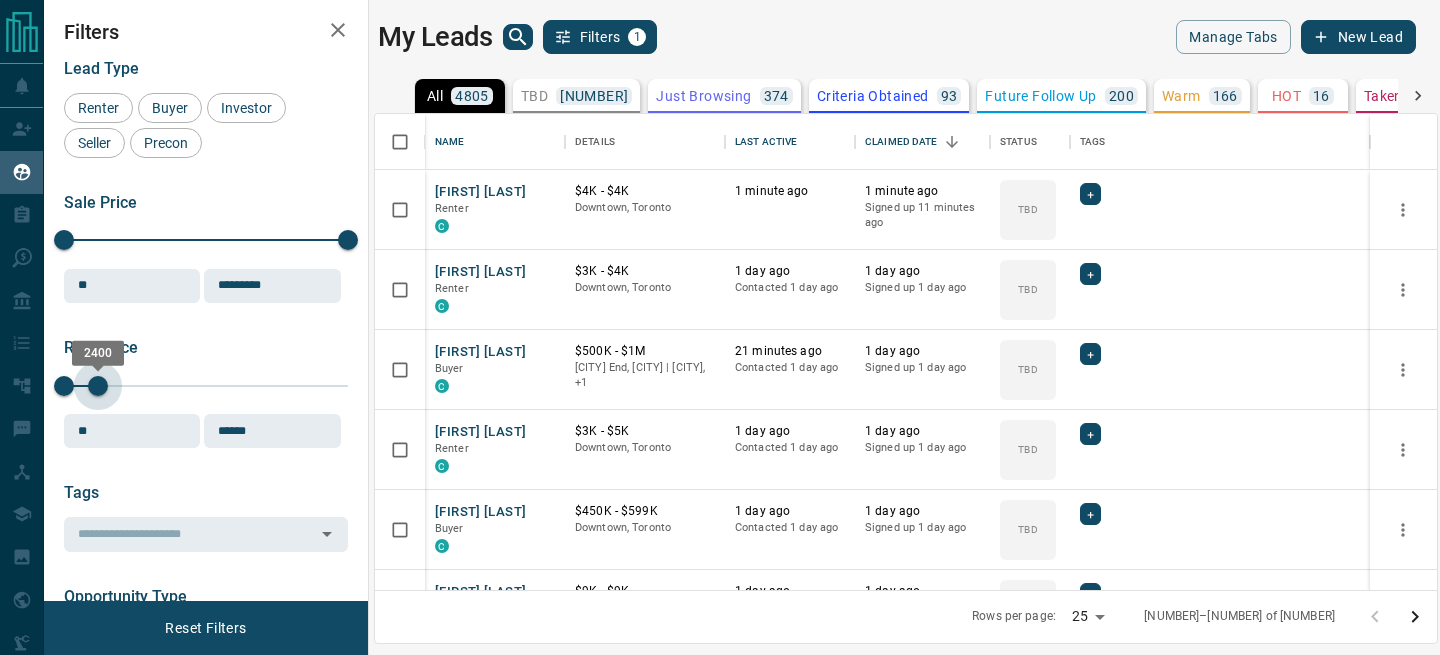 type on "****" 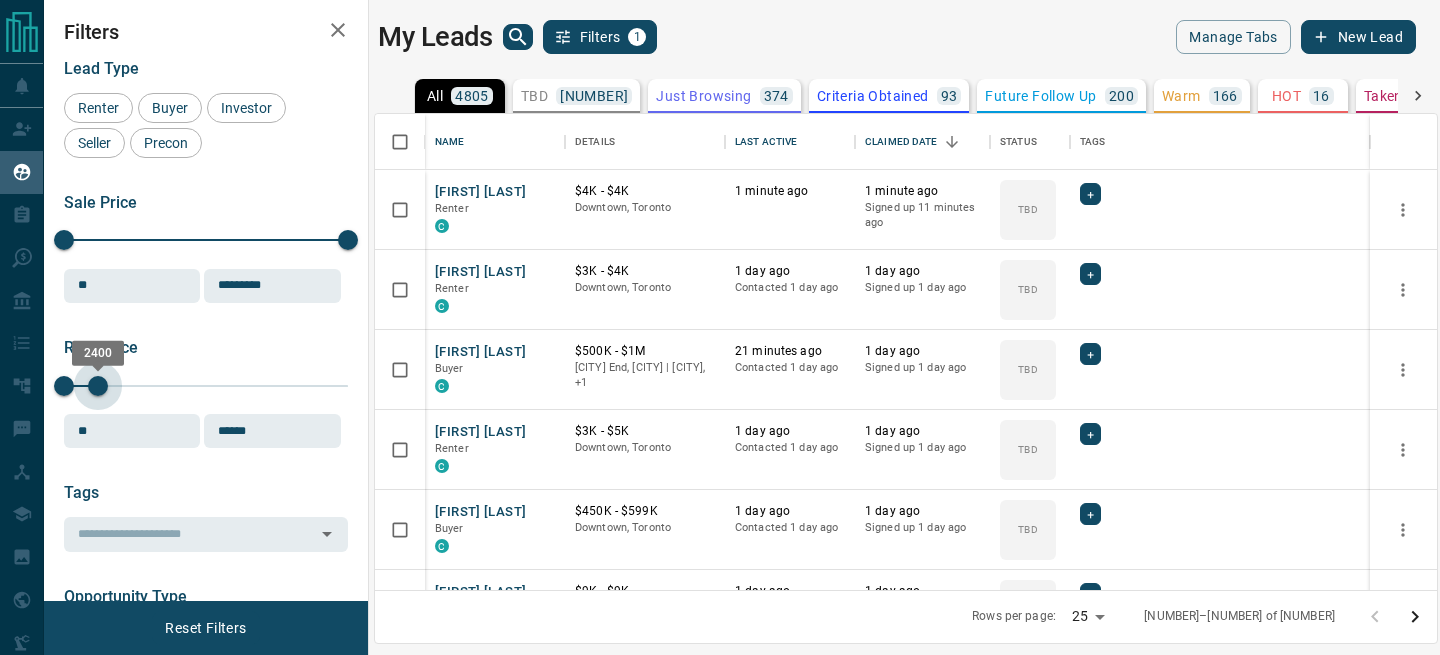type on "******" 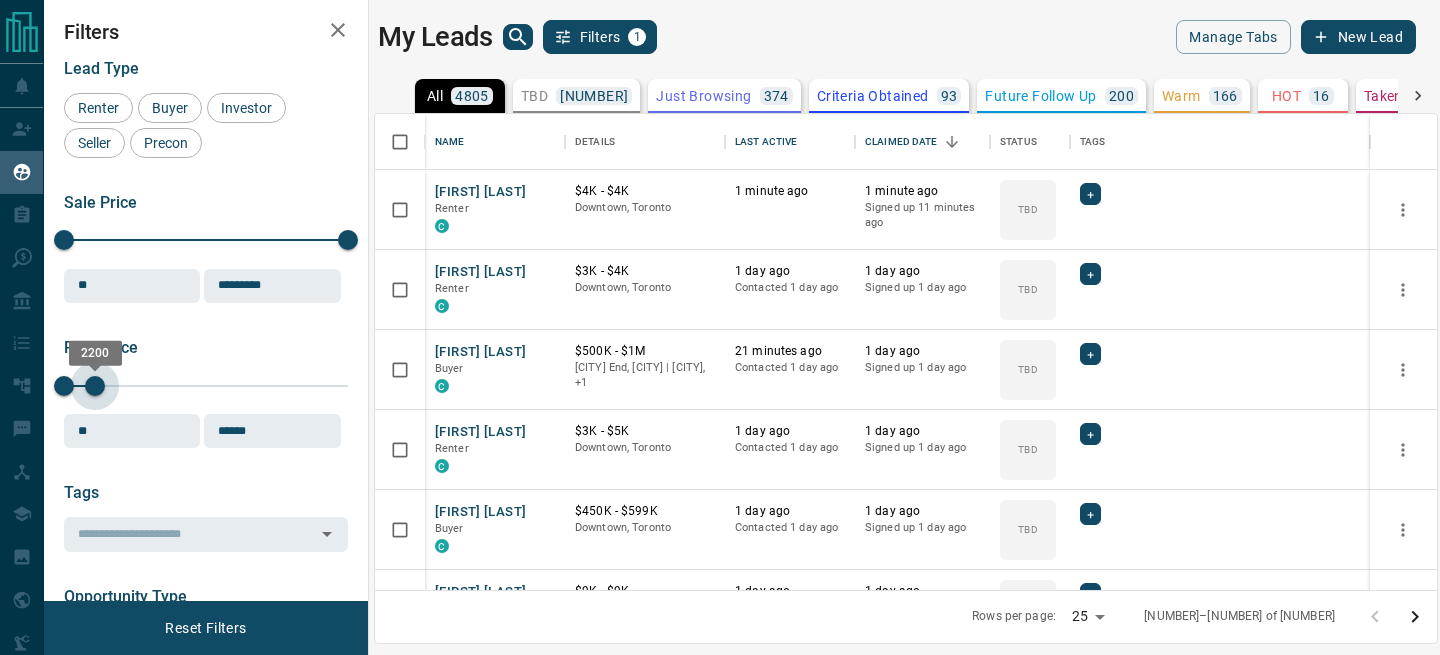 type on "****" 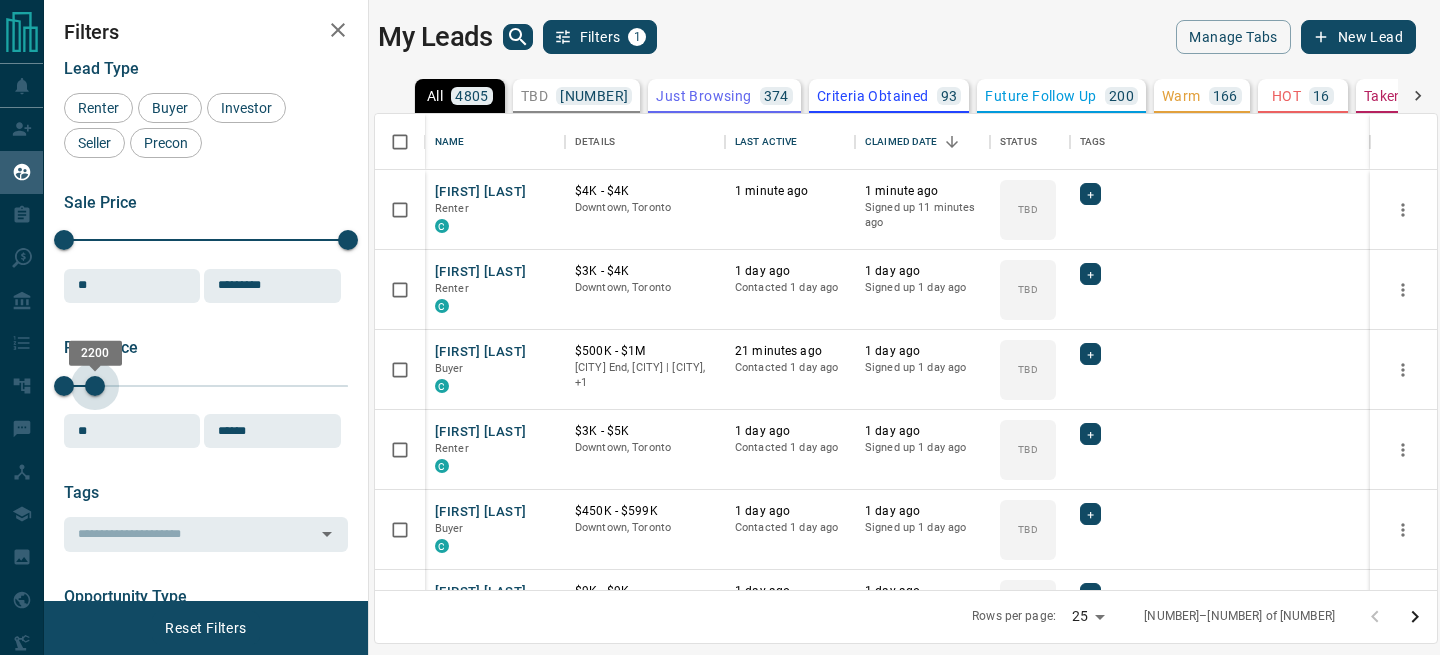 type on "******" 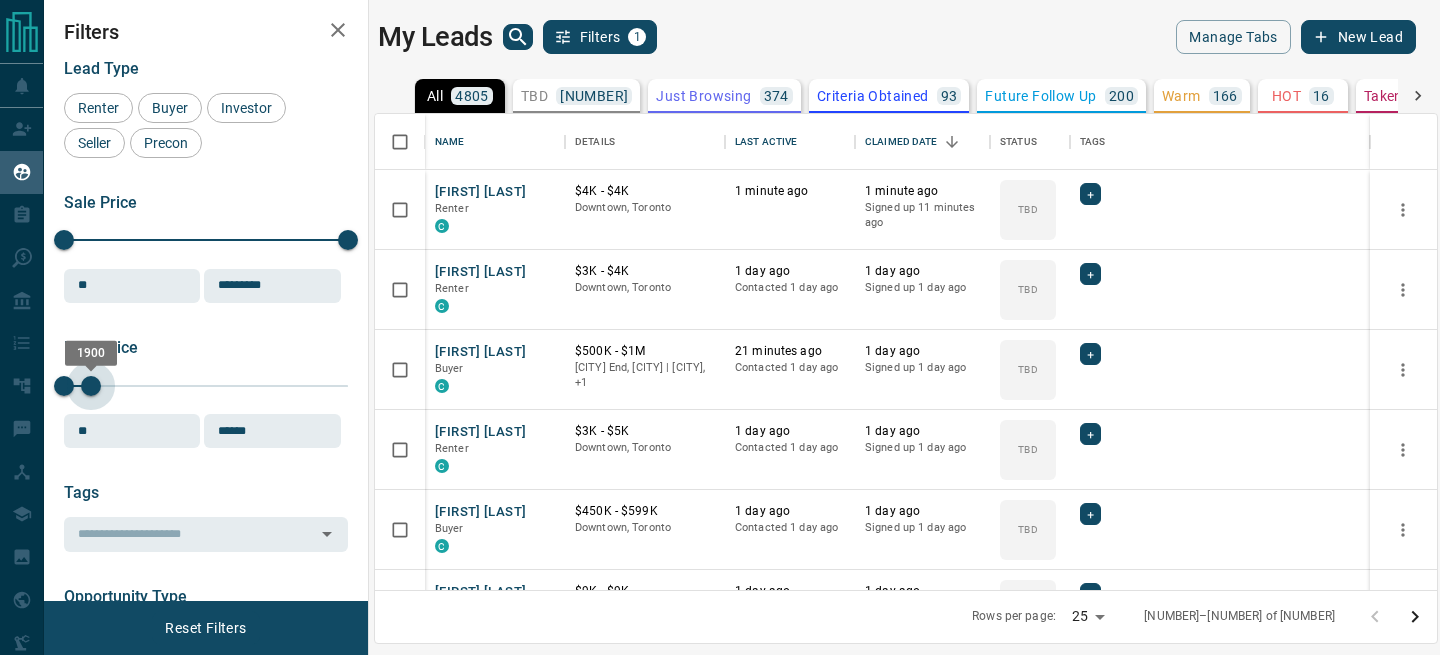 type on "****" 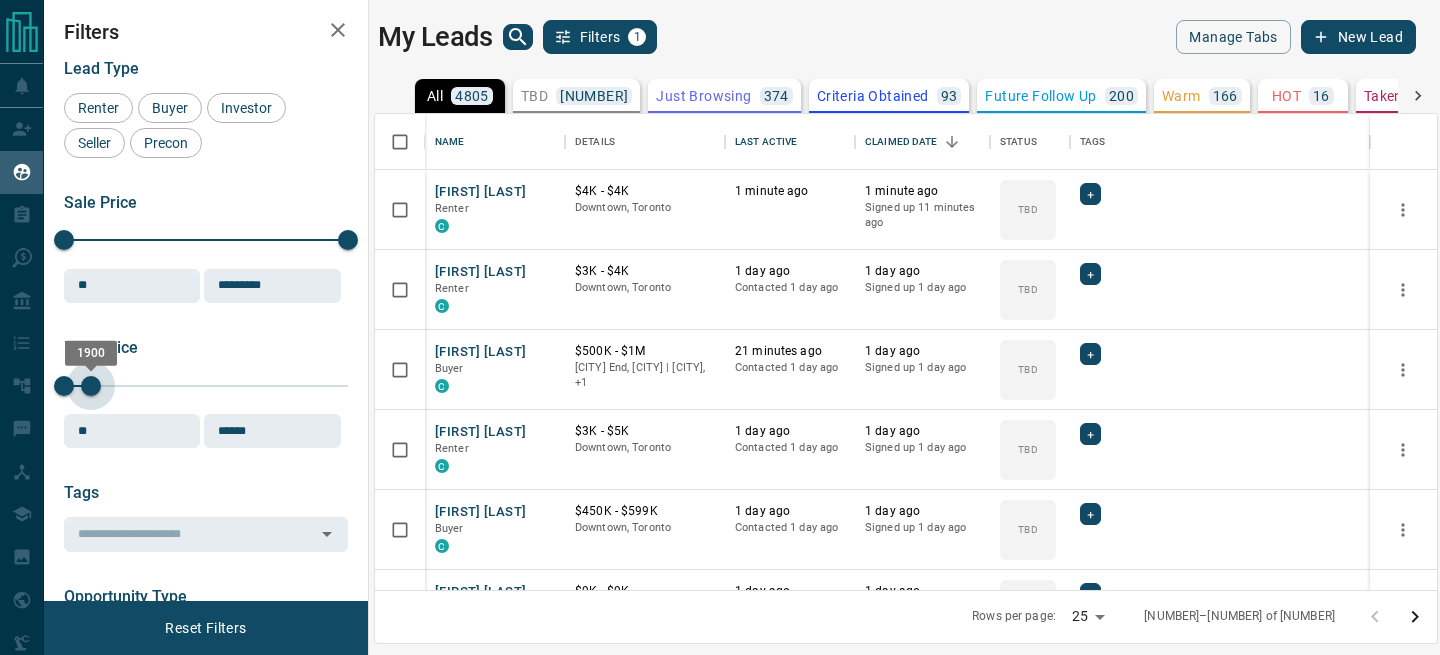type on "******" 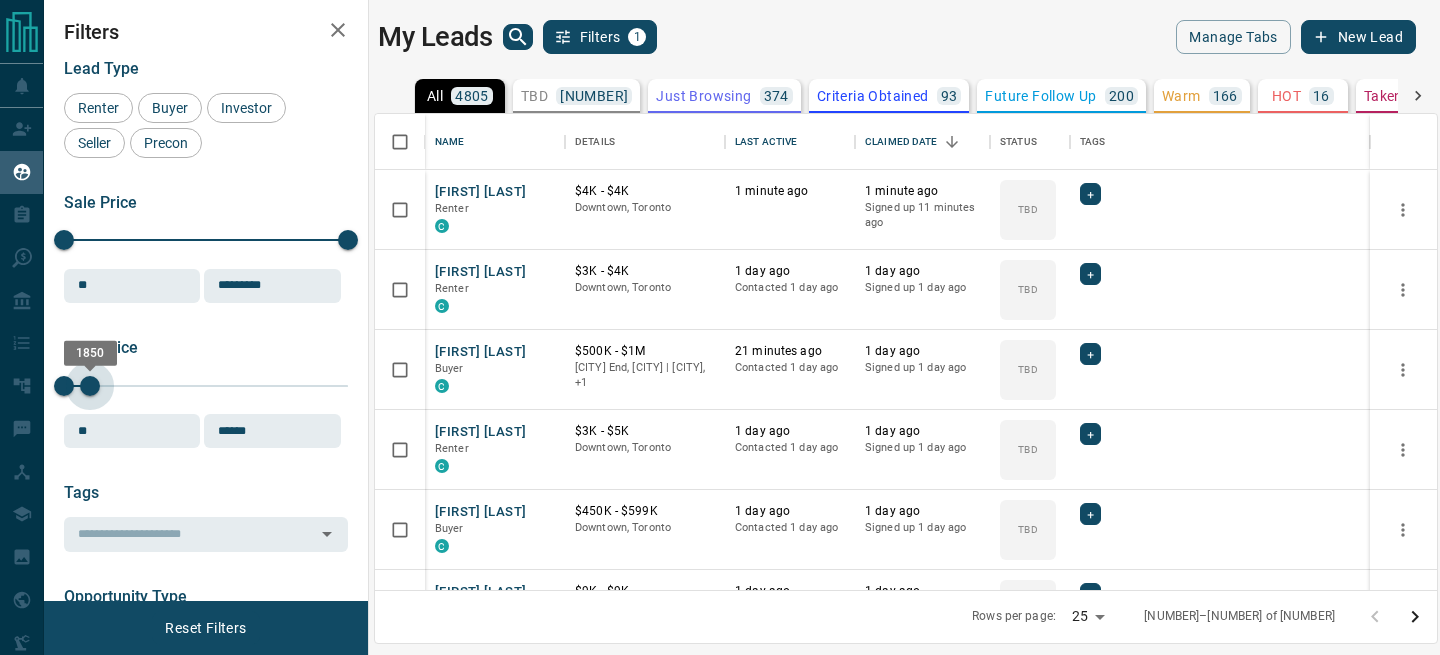 type on "****" 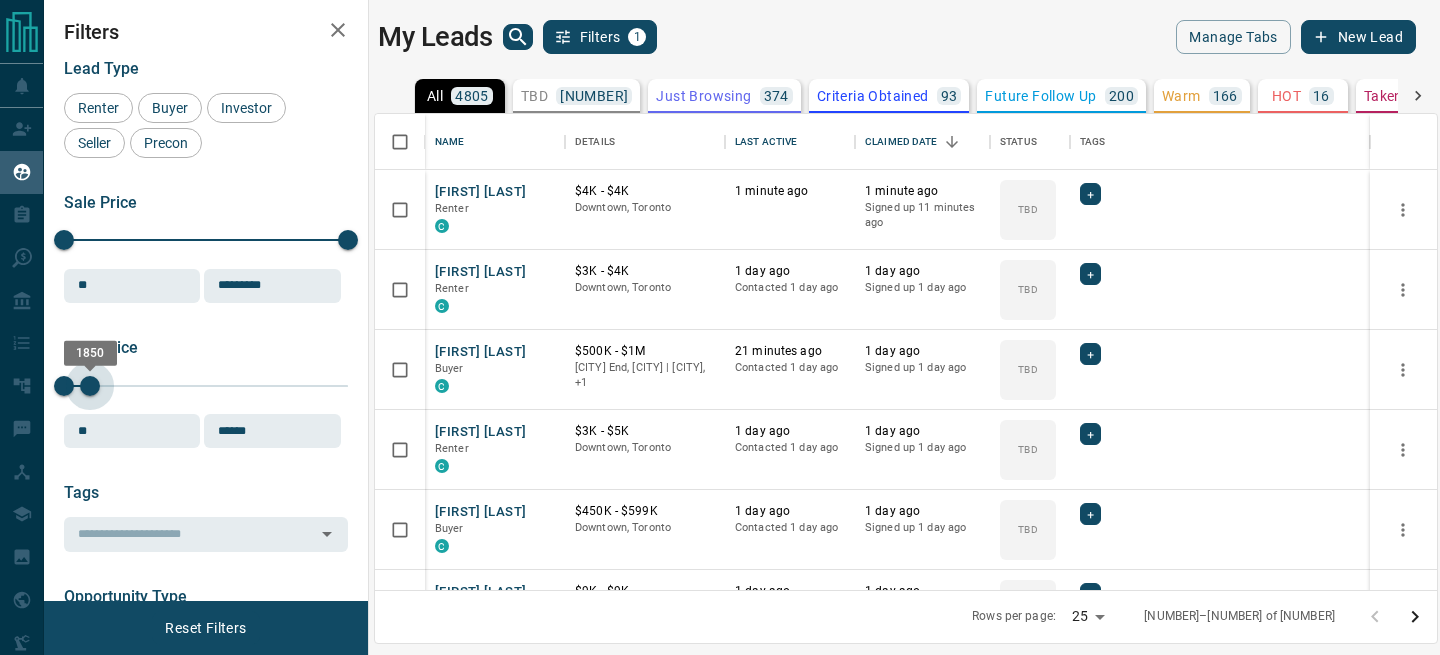 type on "******" 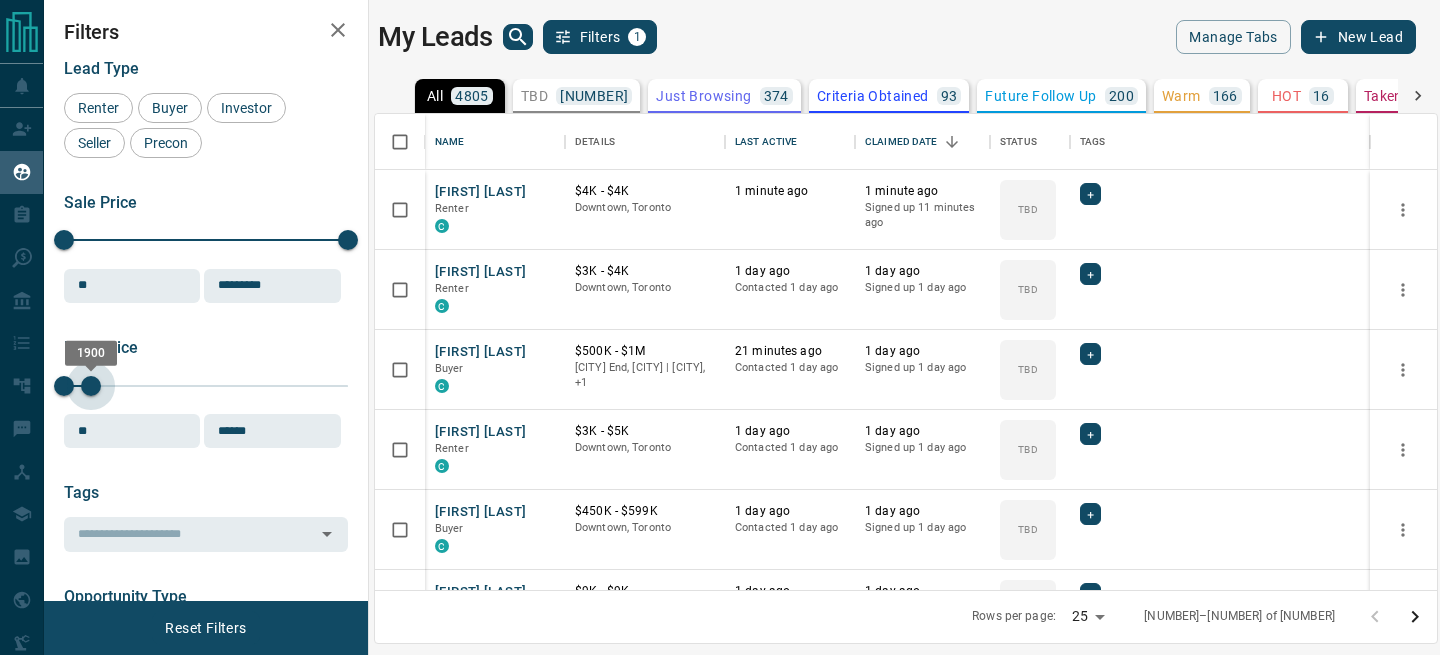 type on "****" 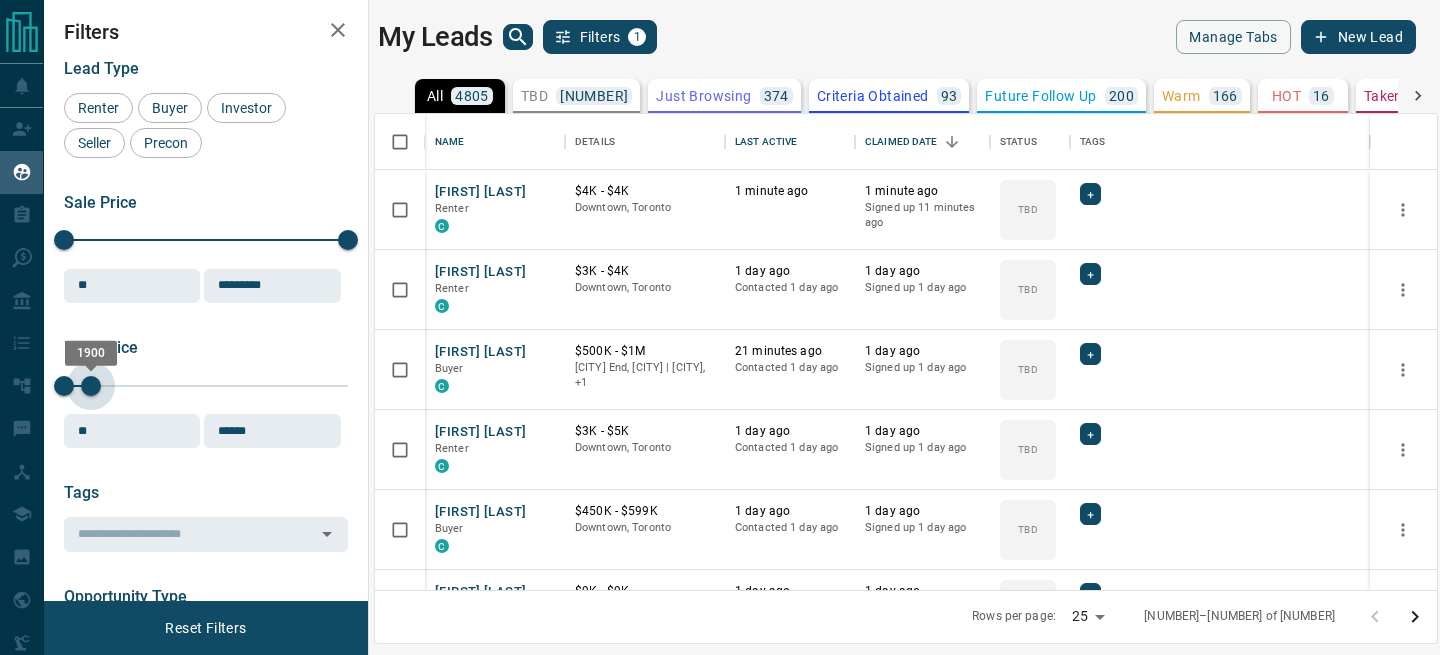 type on "******" 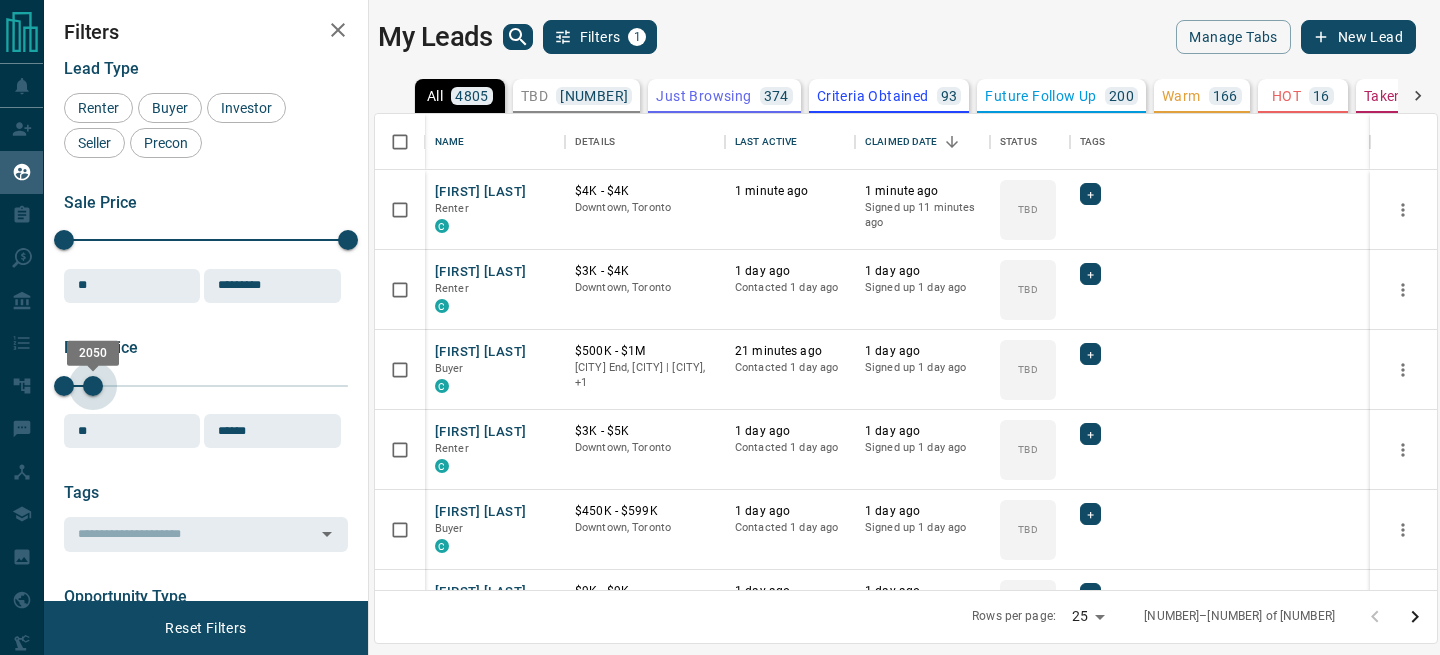 type on "****" 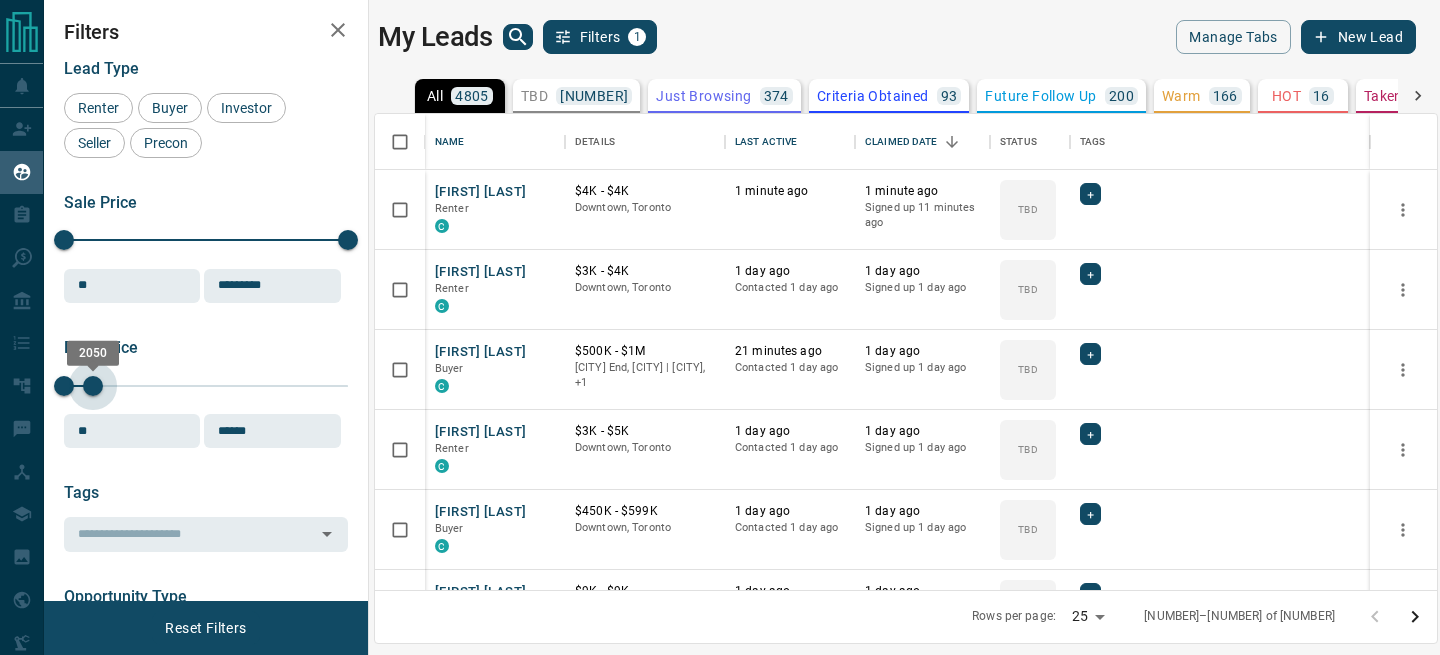 type on "******" 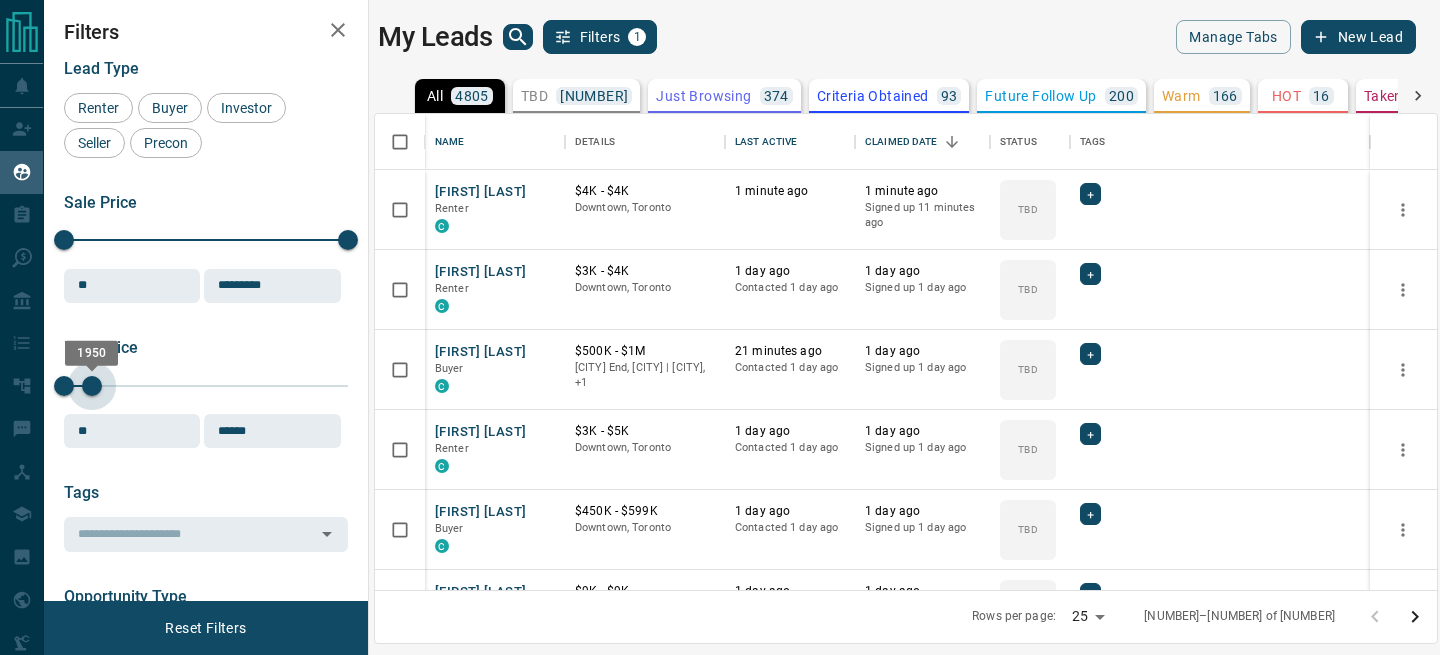 type on "****" 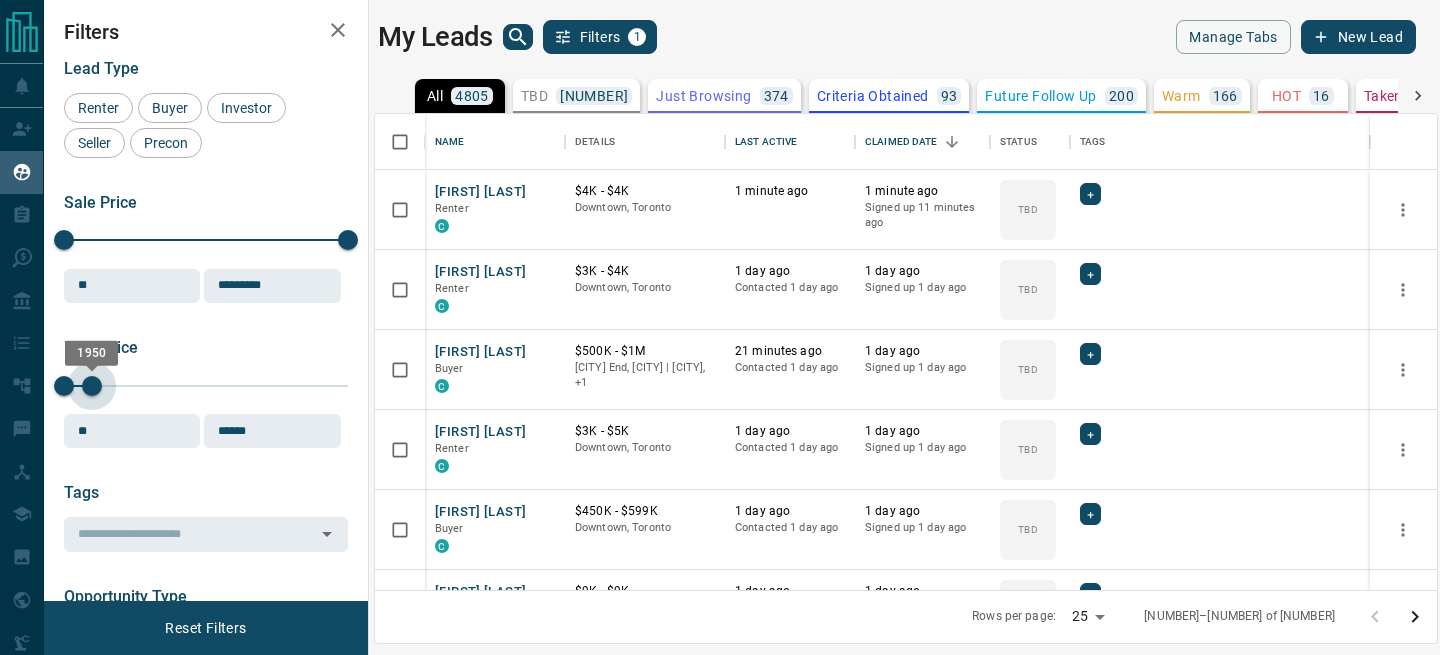type on "******" 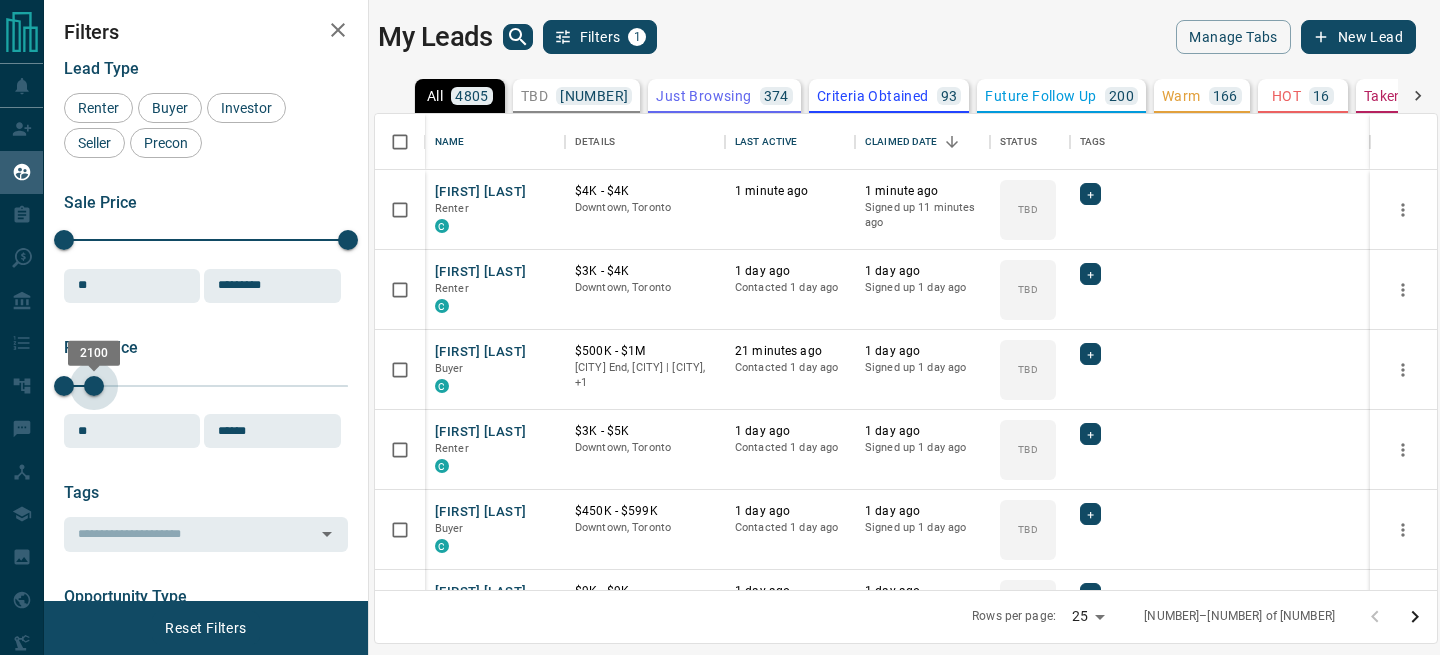 type on "****" 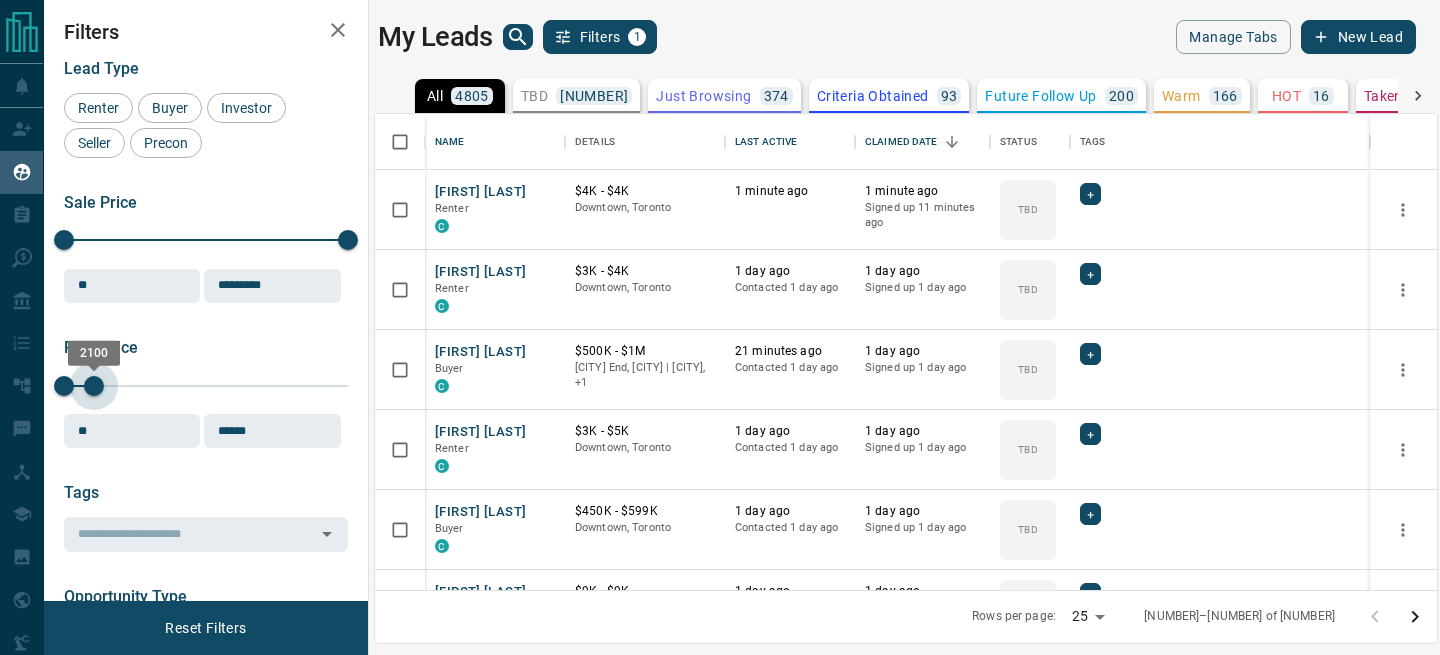 type on "******" 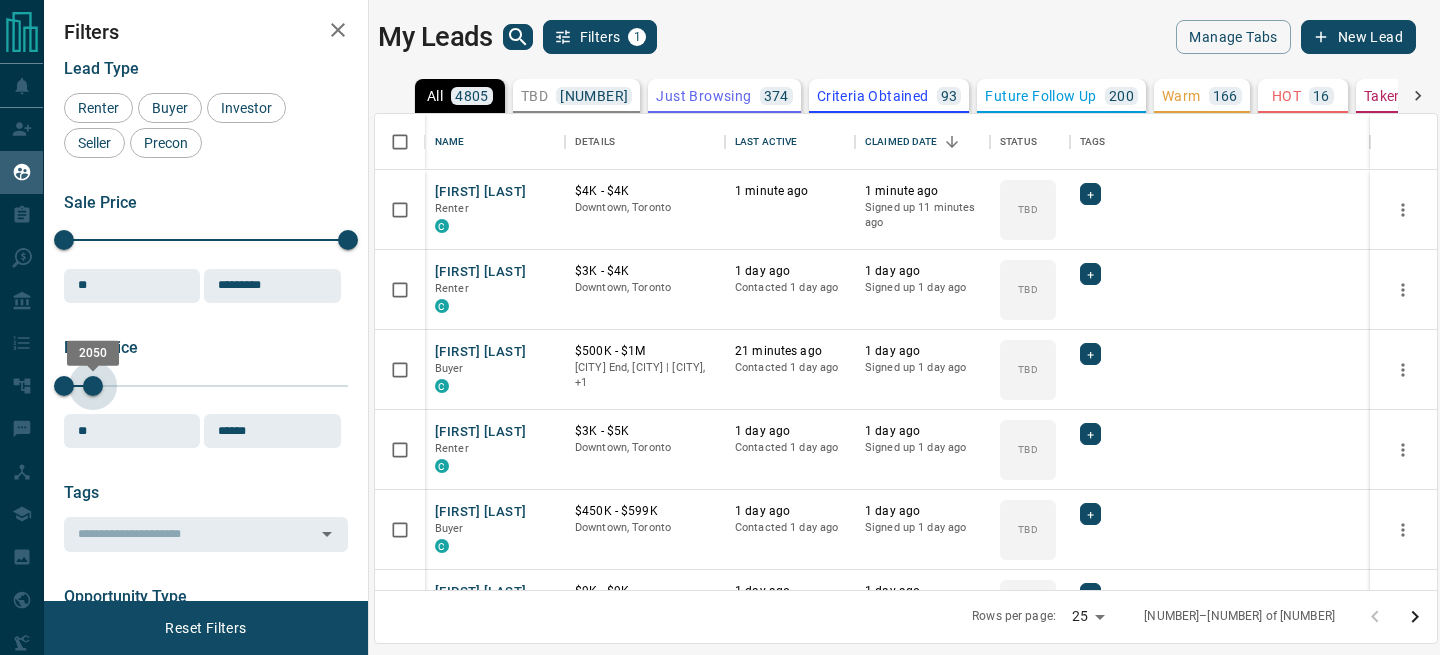 drag, startPoint x: 351, startPoint y: 380, endPoint x: 93, endPoint y: 404, distance: 259.11386 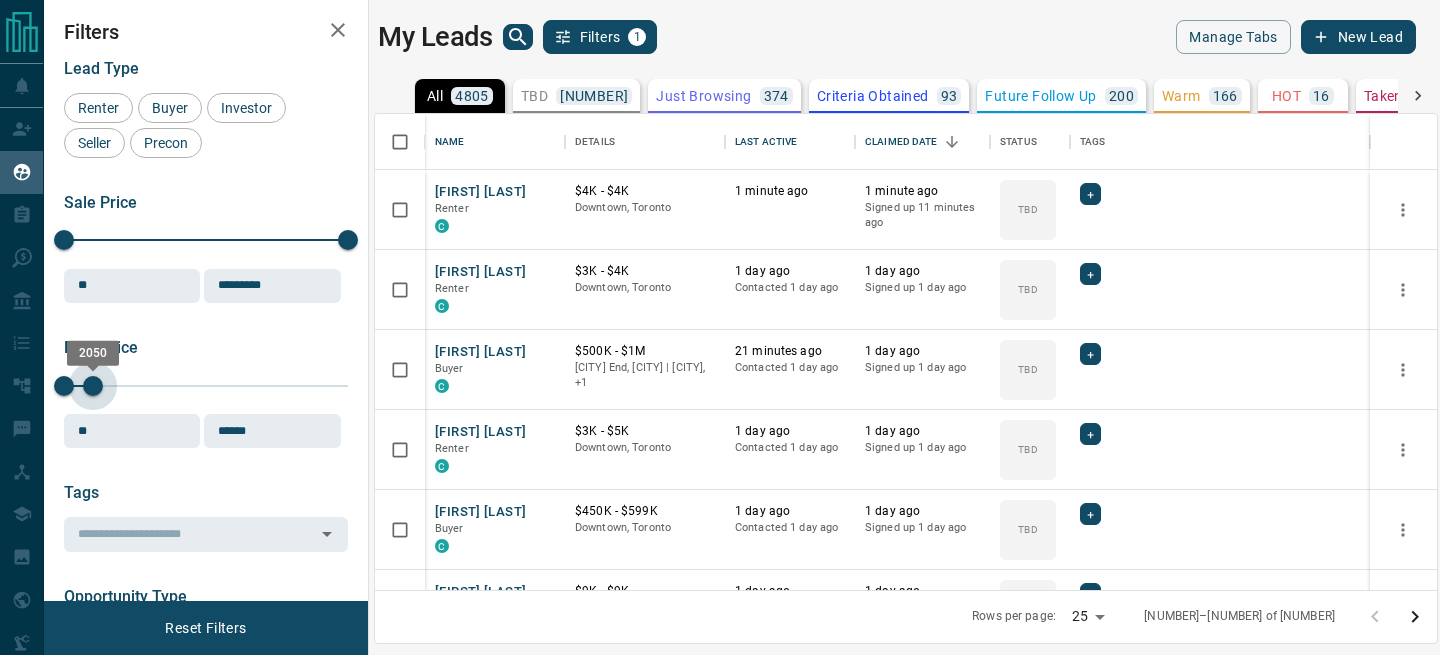 click on "2050" at bounding box center [93, 386] 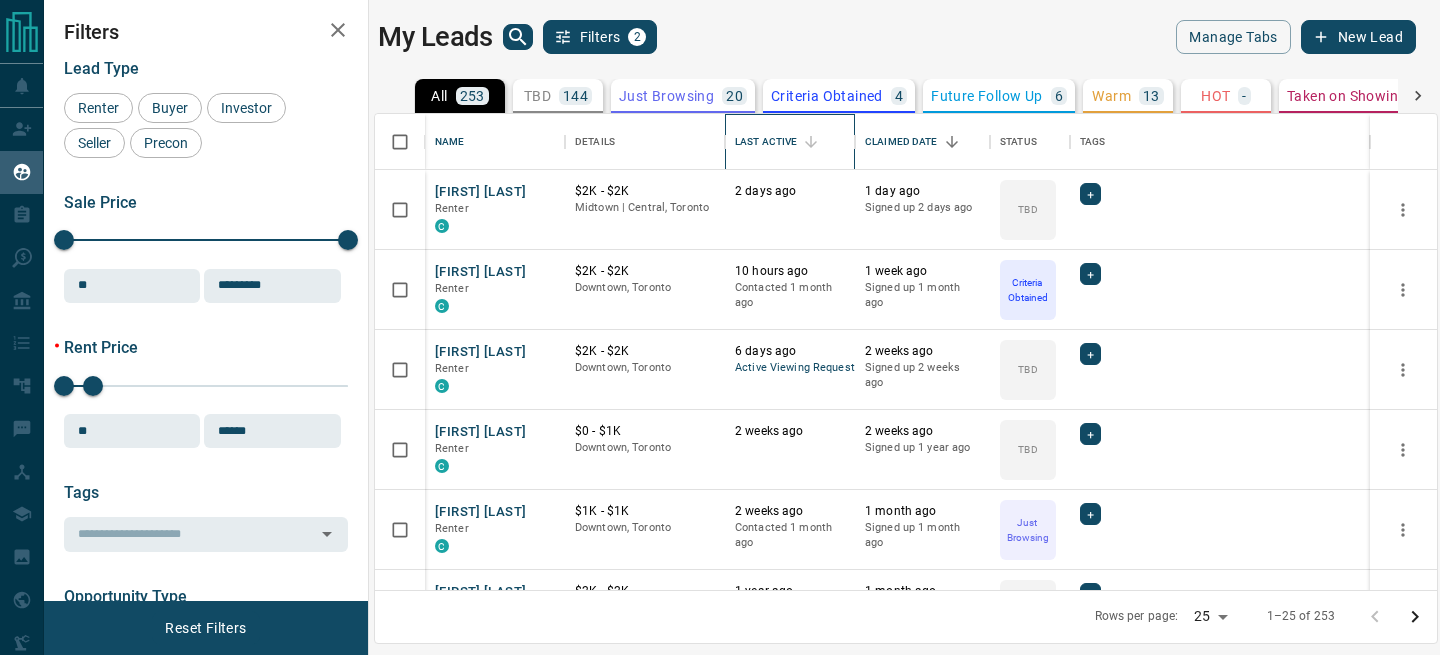 click on "Last Active" at bounding box center [766, 142] 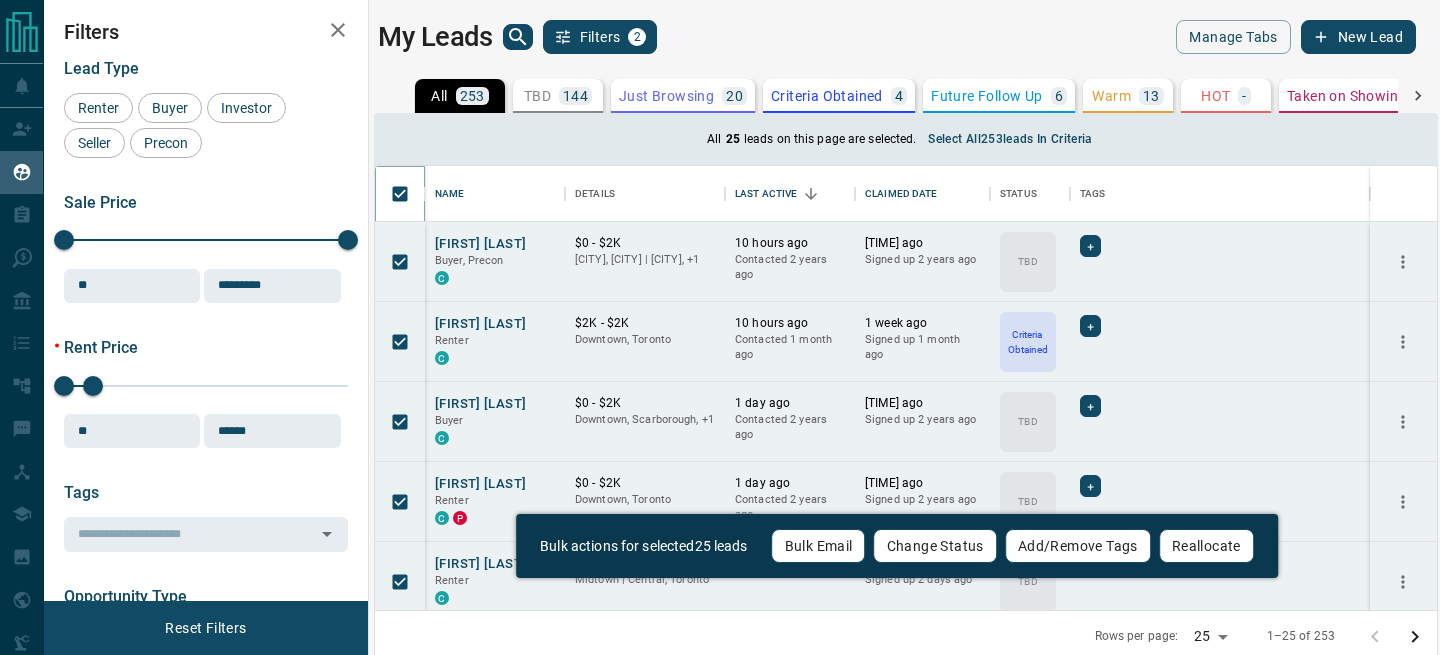 scroll, scrollTop: 444, scrollLeft: 1062, axis: both 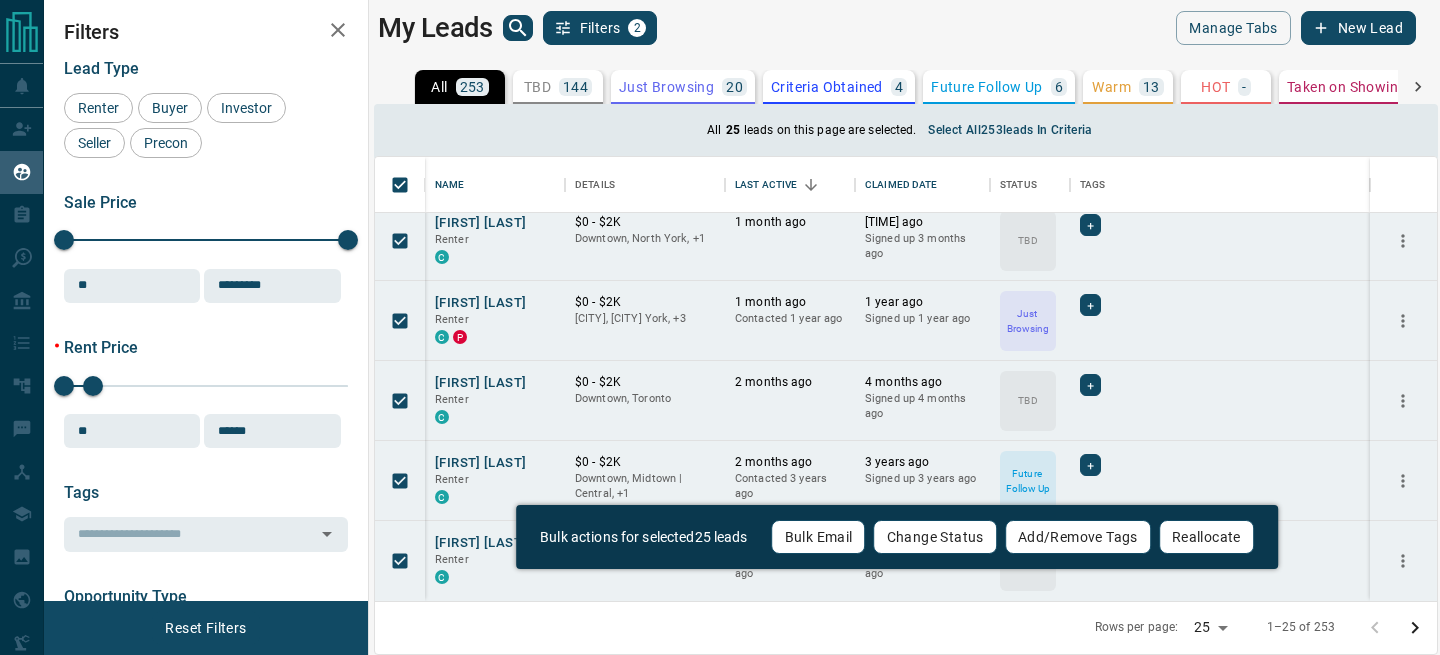 click on "Name Details Last Active Claimed Date Status Tags [FIRST] [LAST] Buyer C $2K - $2K [CITY], [CITY] [DURATION] ago Contacted [DURATION] ago [DURATION] ago Signed up [DURATION] ago TBD + [FIRST] [LAST] Renter C P $0 - $2K [CITY], [CITY] | [CITY], +1 [DURATION] ago Contacted [DURATION] ago [DURATION] ago Signed up [DURATION] ago Just Browsing + [FIRST] [LAST] Renter C $0 - $2K [CITY], [CITY], +1 [DURATION] ago [DURATION] ago Signed up [DURATION] ago TBD + [FIRST] [LAST] Renter C P $0 - $2K [CITY], [CITY], +3 [DURATION] ago Contacted [DURATION] ago [DURATION] ago +" at bounding box center (720, 290) 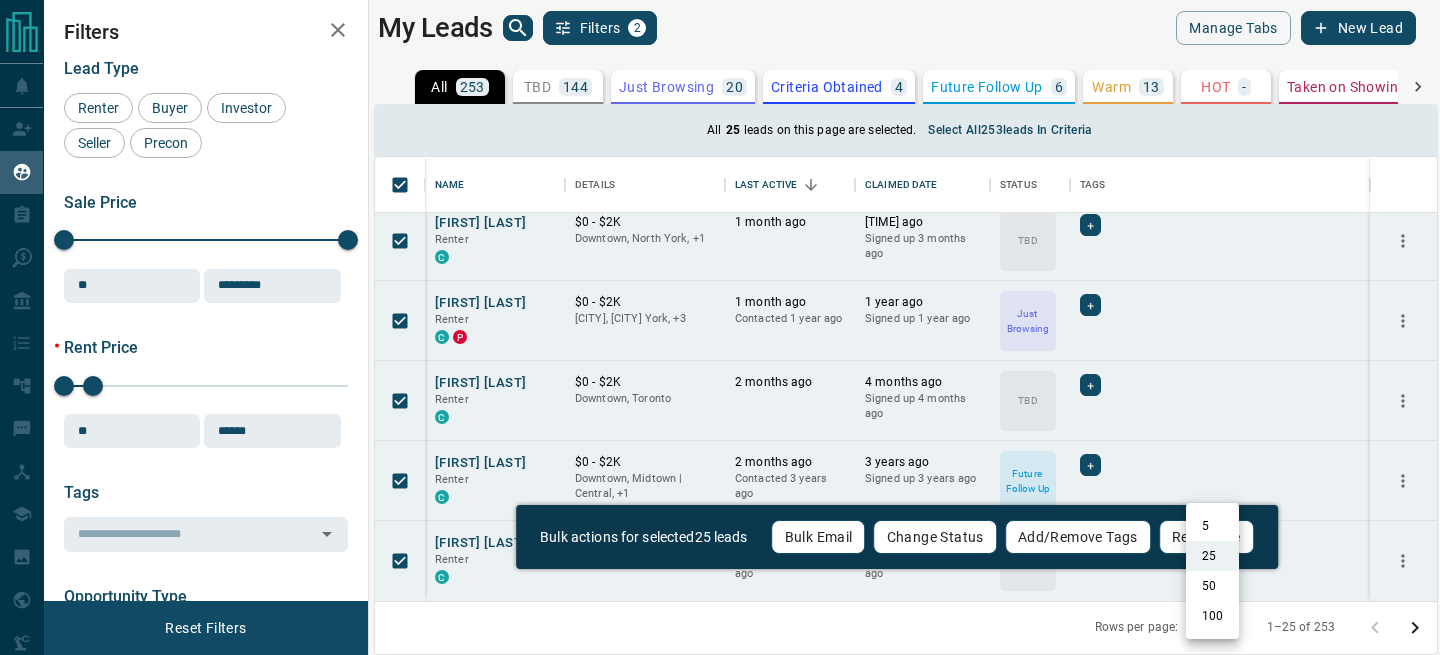 click on "100" at bounding box center [1212, 616] 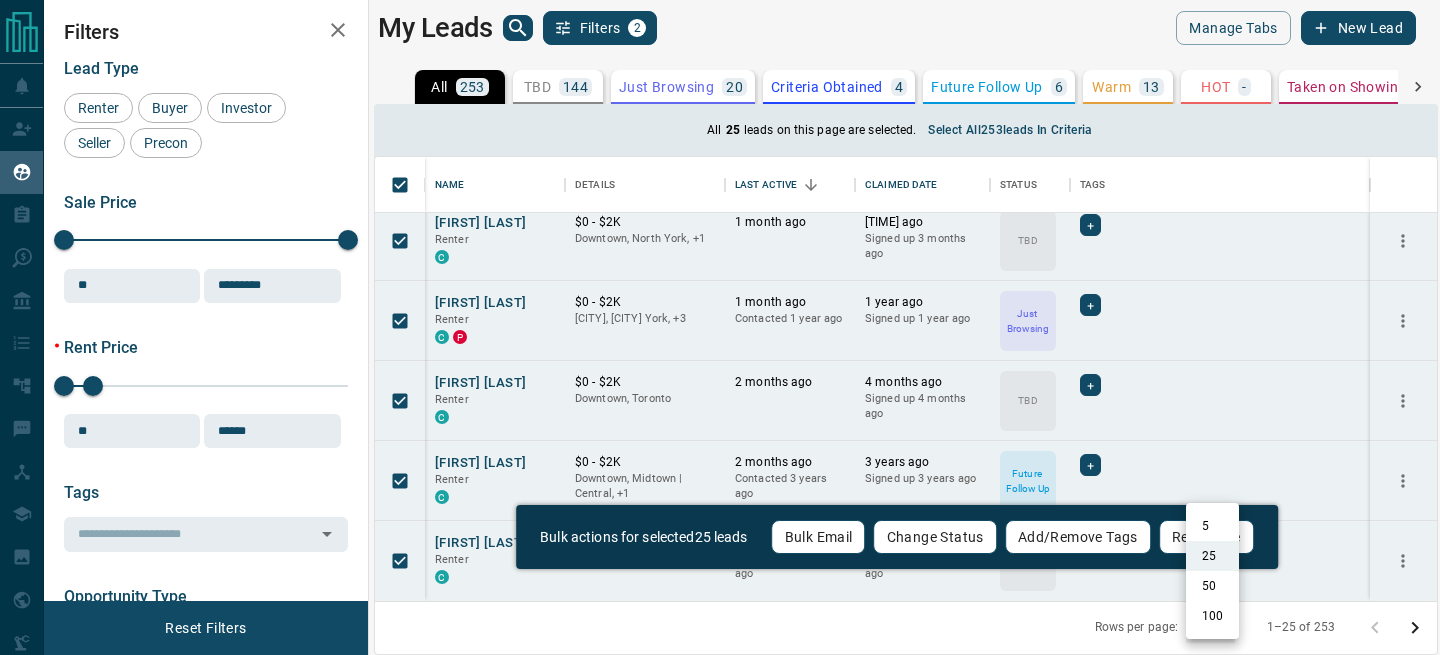 type on "***" 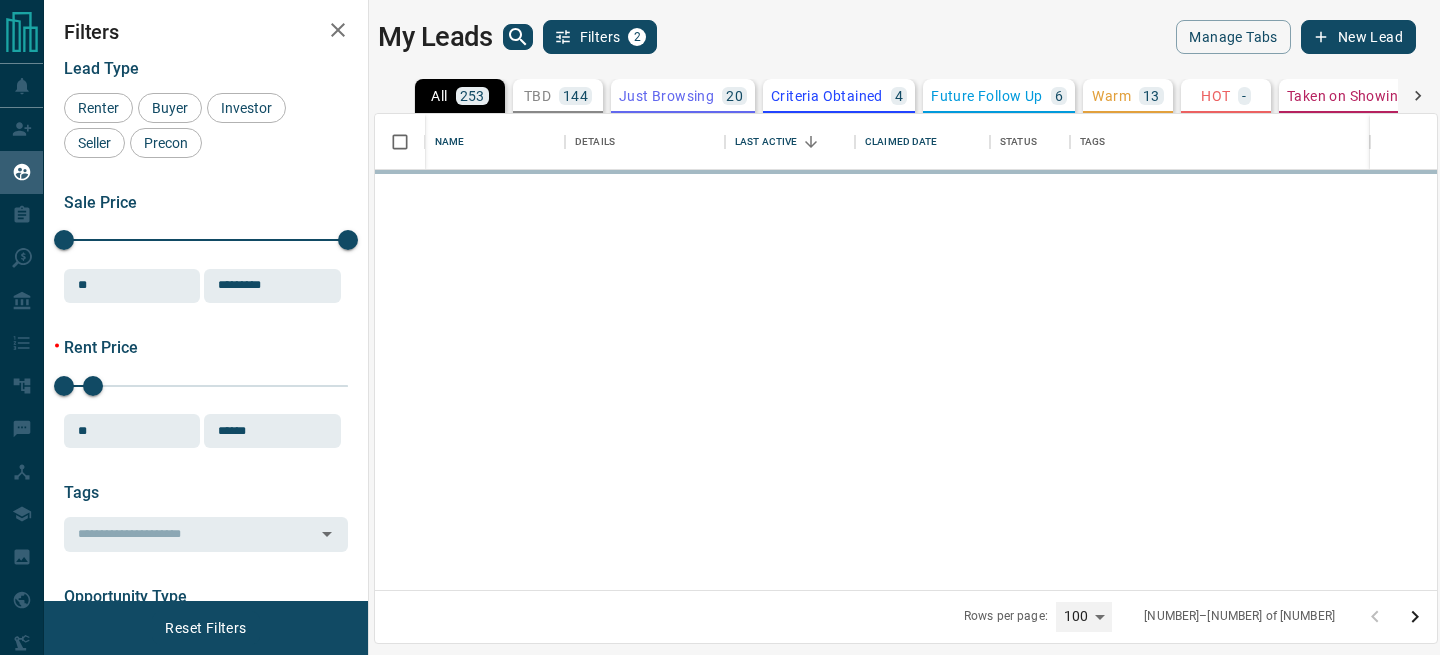 scroll, scrollTop: 0, scrollLeft: 0, axis: both 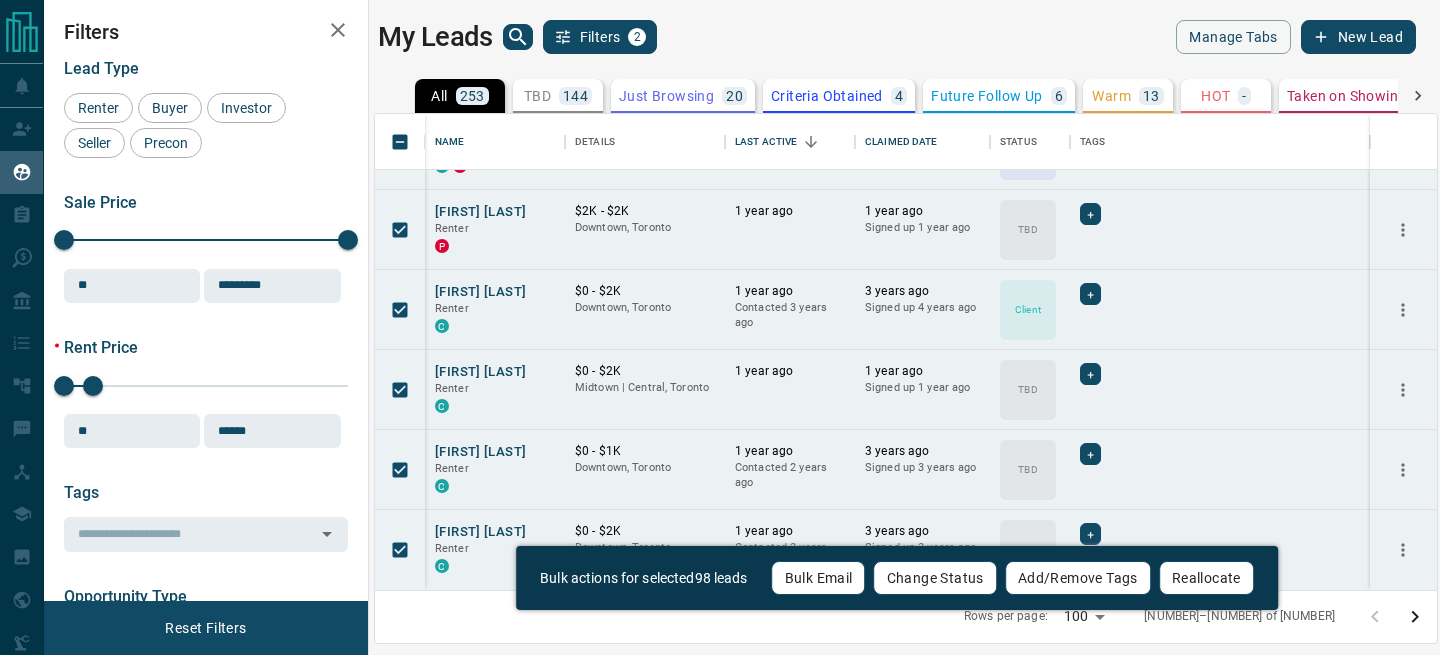click on "Bulk Email" at bounding box center (819, 578) 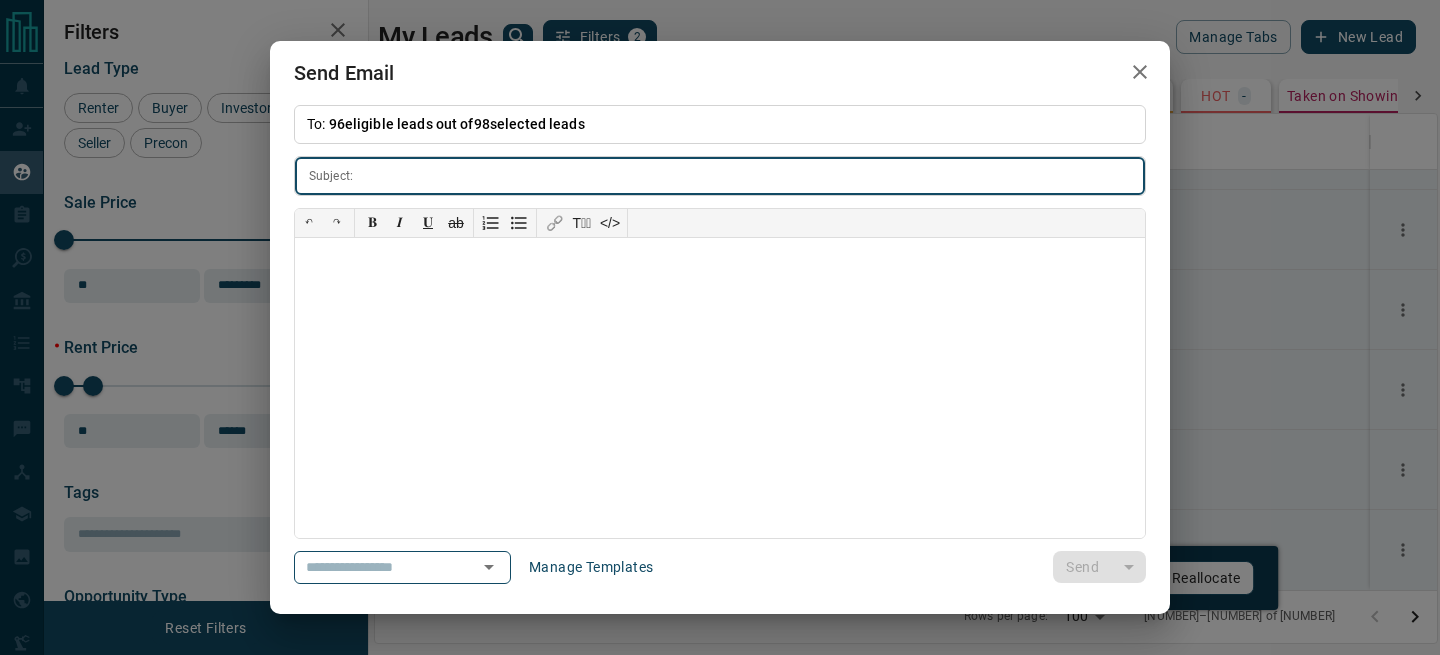 click at bounding box center [753, 175] 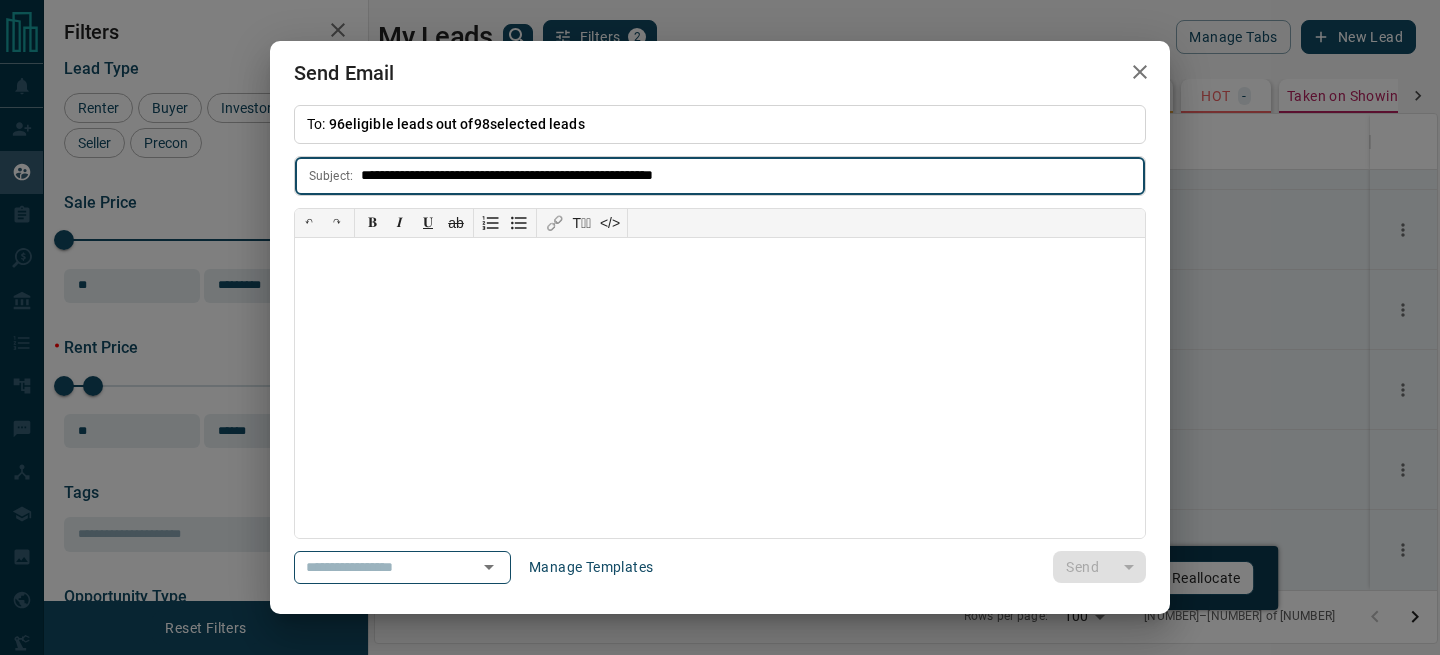click on "**********" at bounding box center [753, 175] 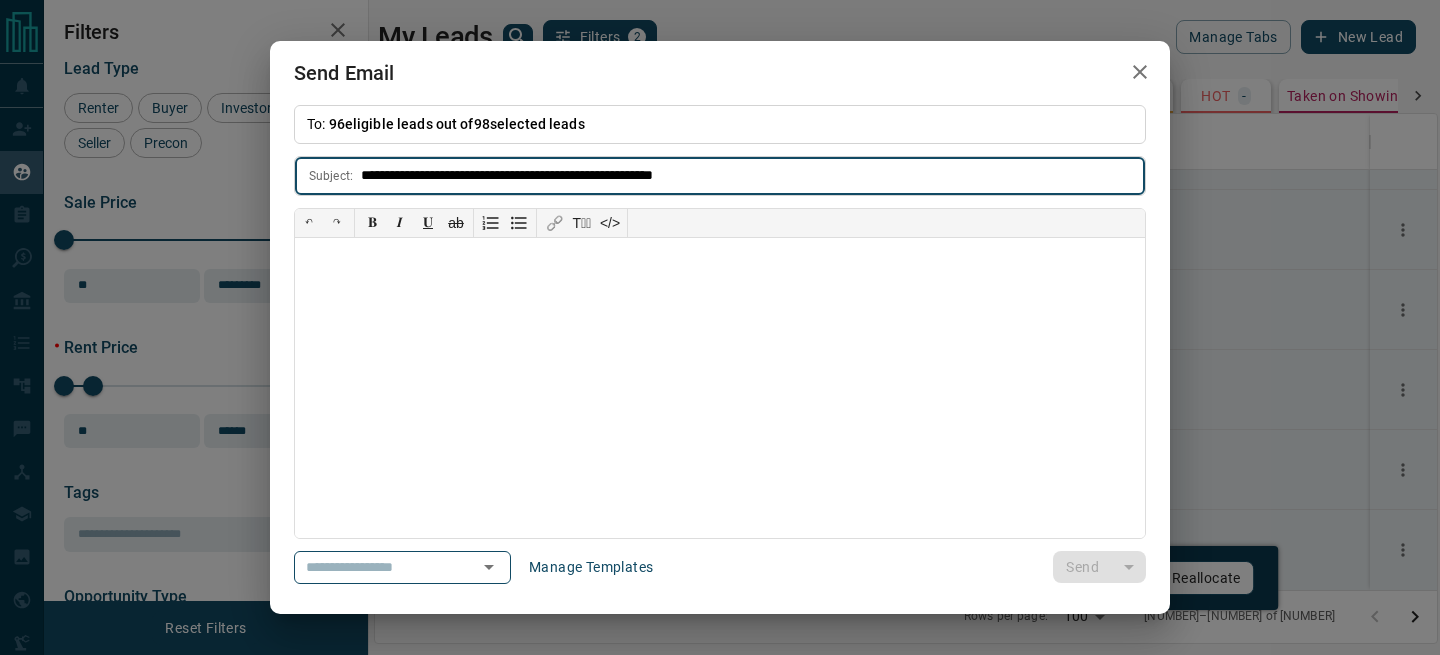type on "**********" 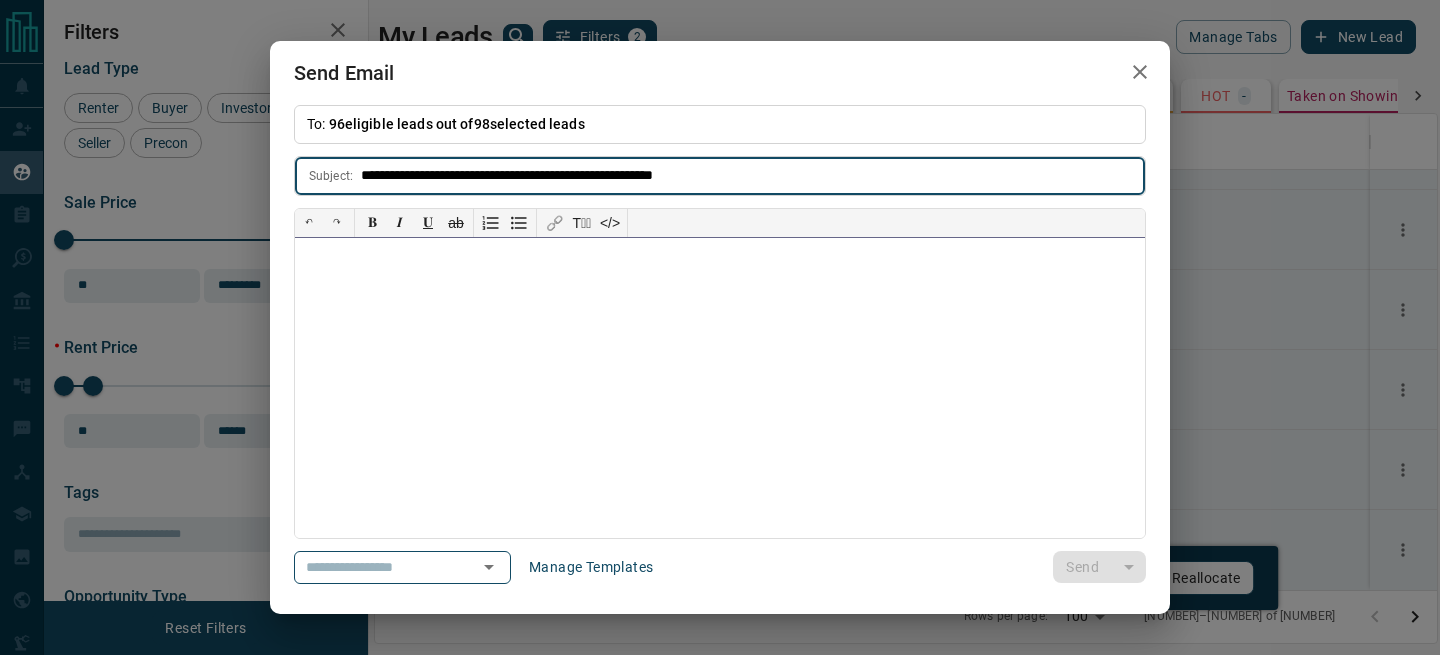 click at bounding box center (720, 388) 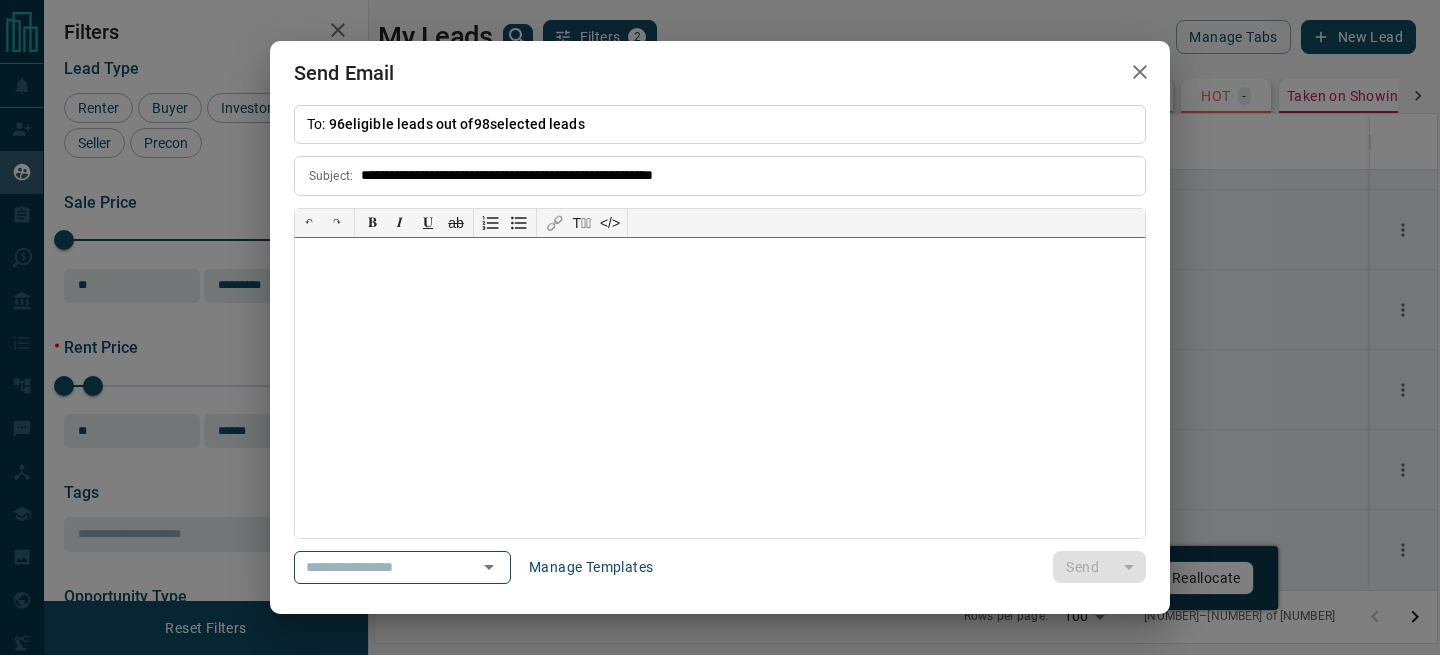 type 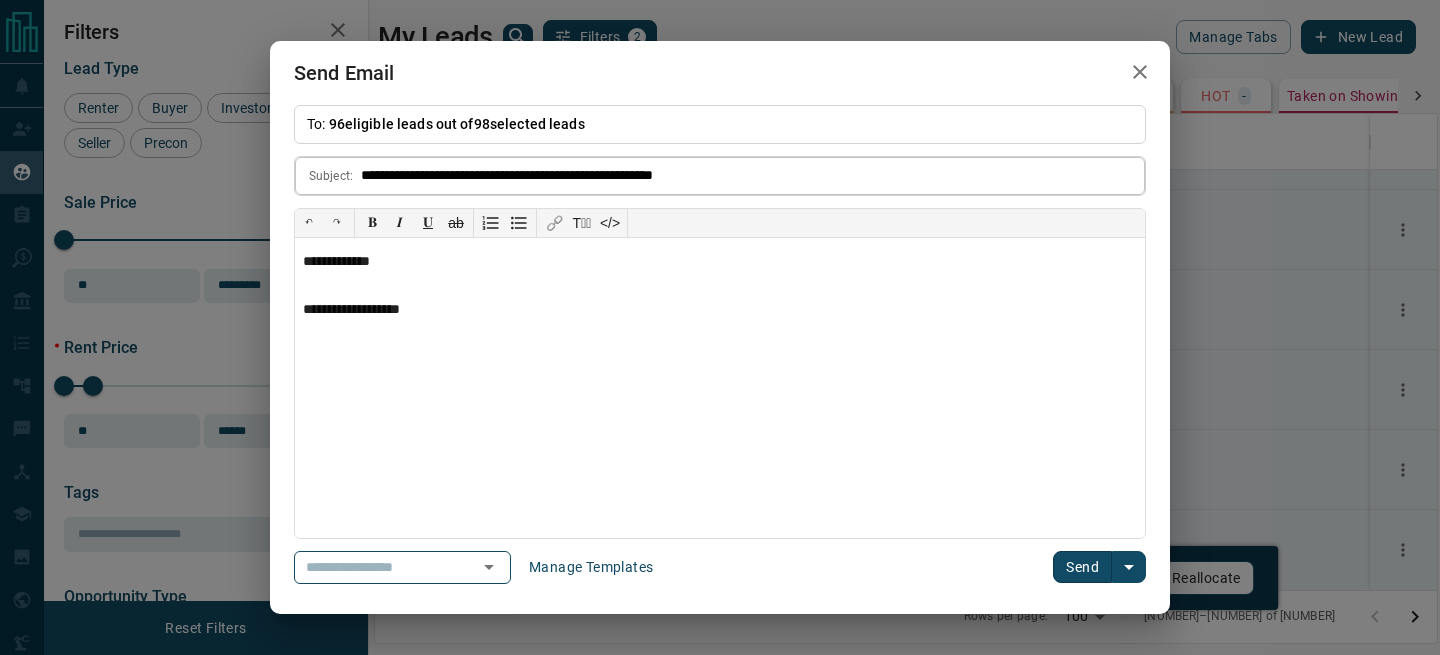 click on "**********" at bounding box center (720, 175) 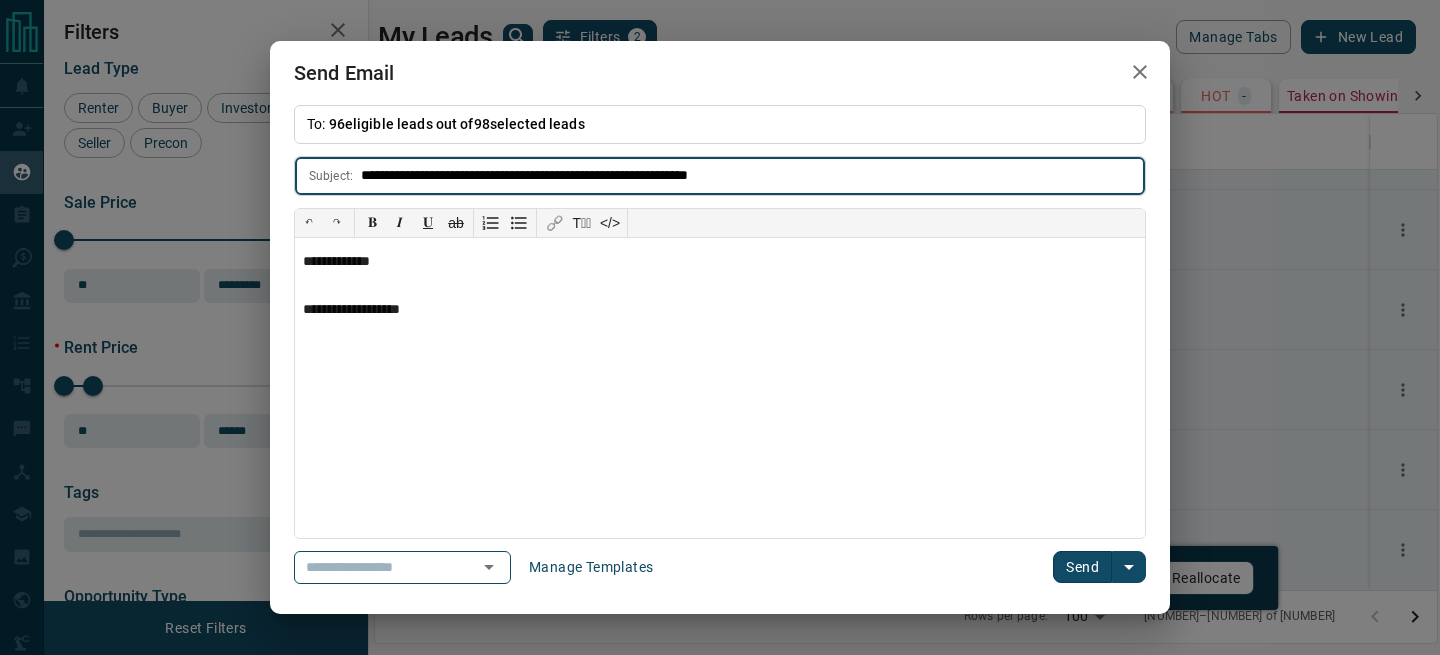 click on "**********" at bounding box center [753, 175] 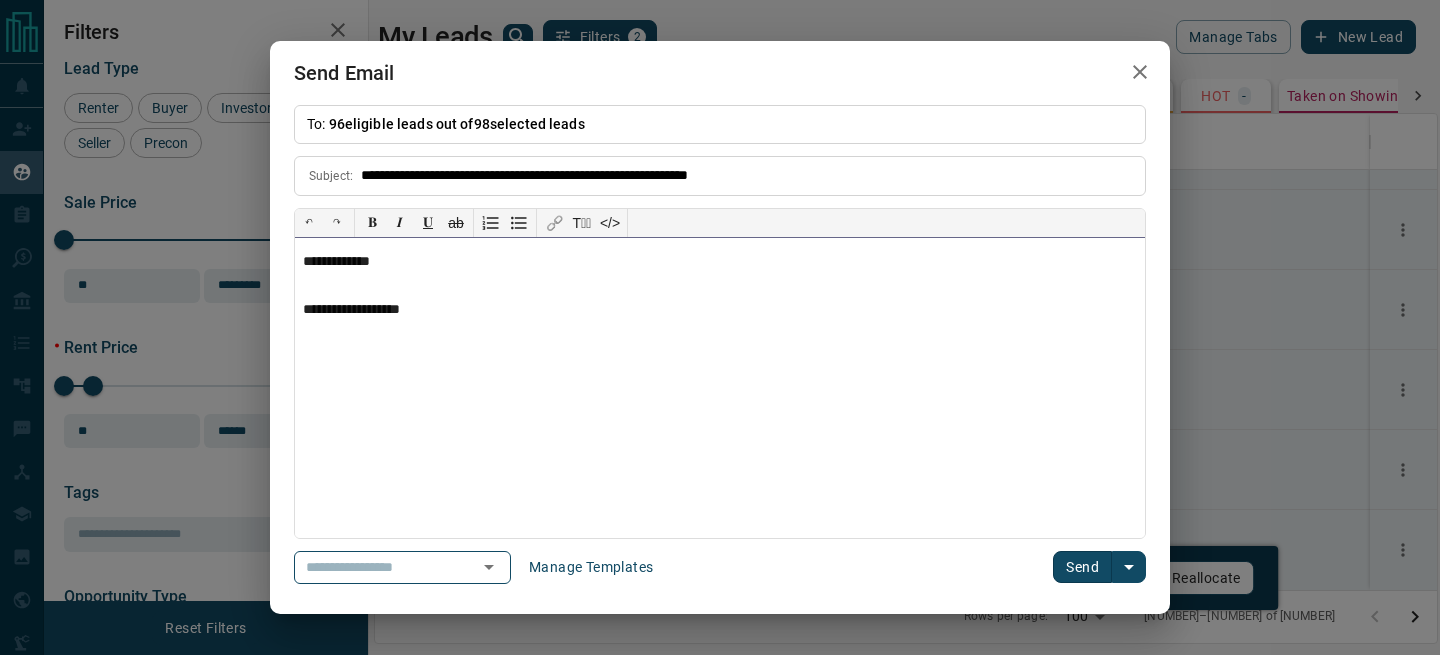 click on "**********" at bounding box center (720, 388) 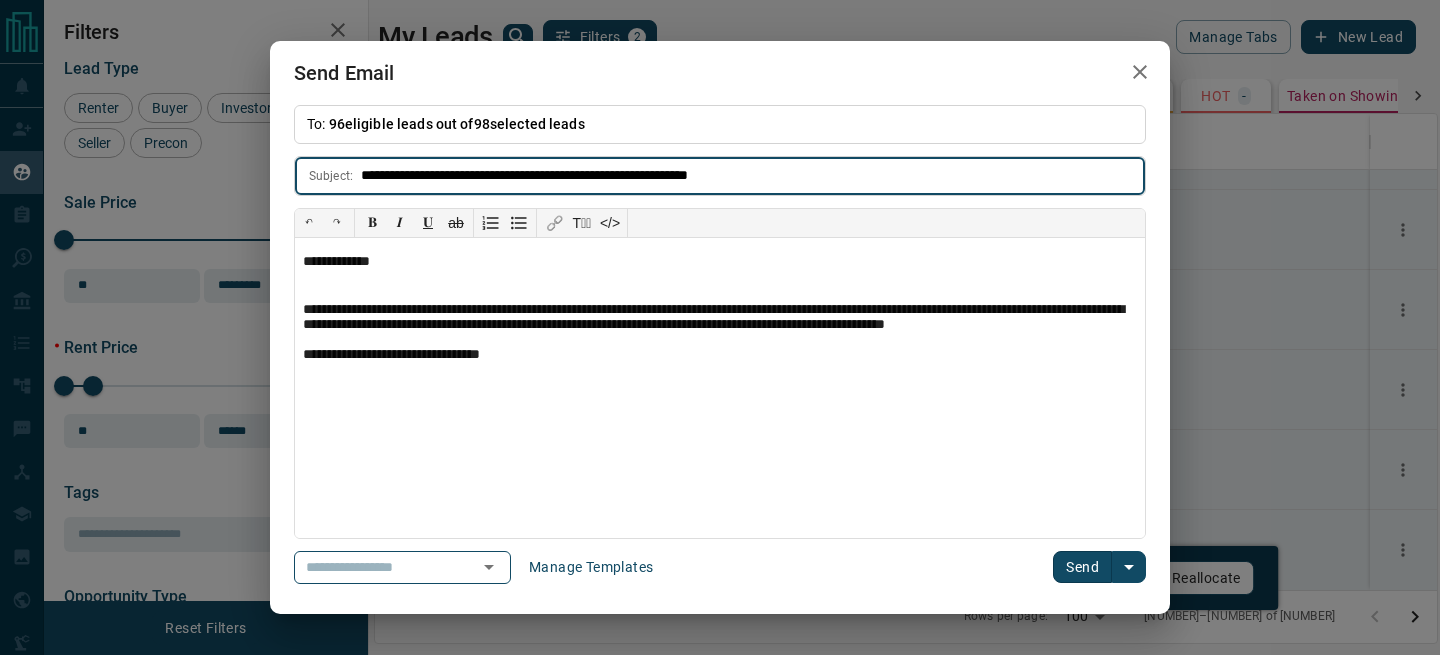 click on "**********" at bounding box center [753, 175] 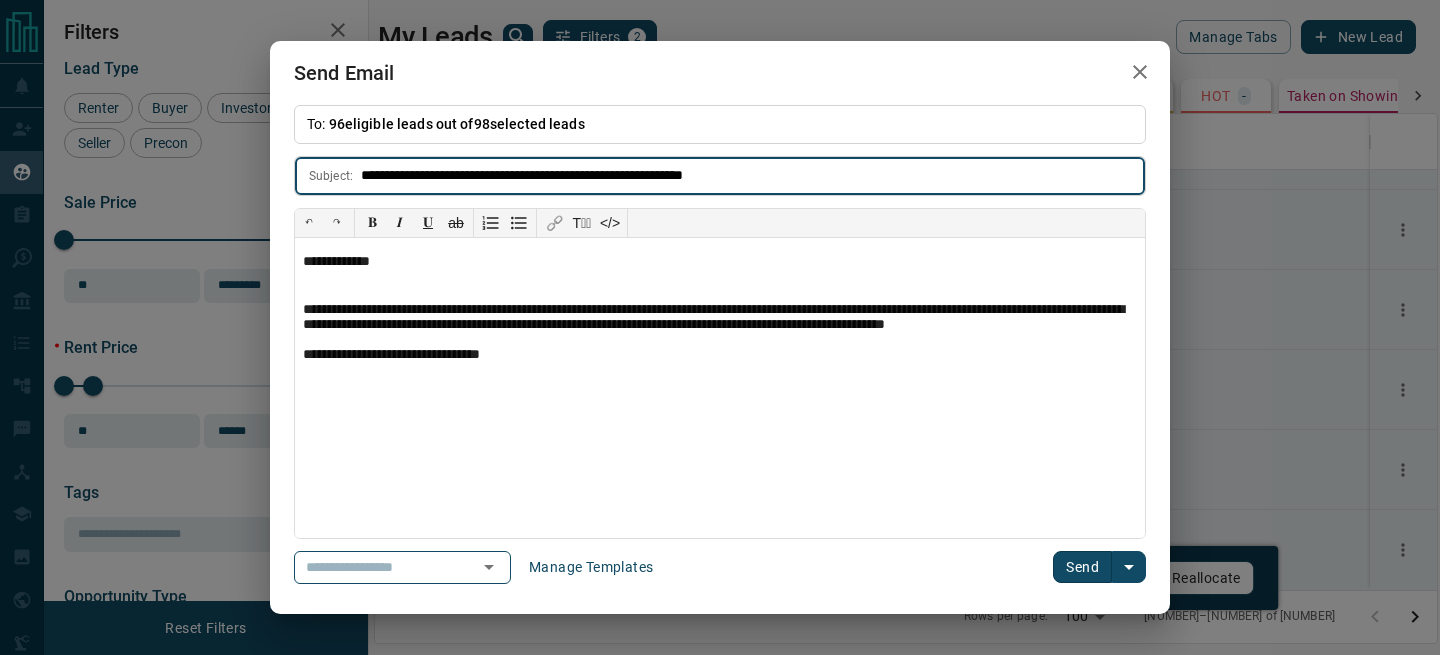 click on "**********" at bounding box center [753, 175] 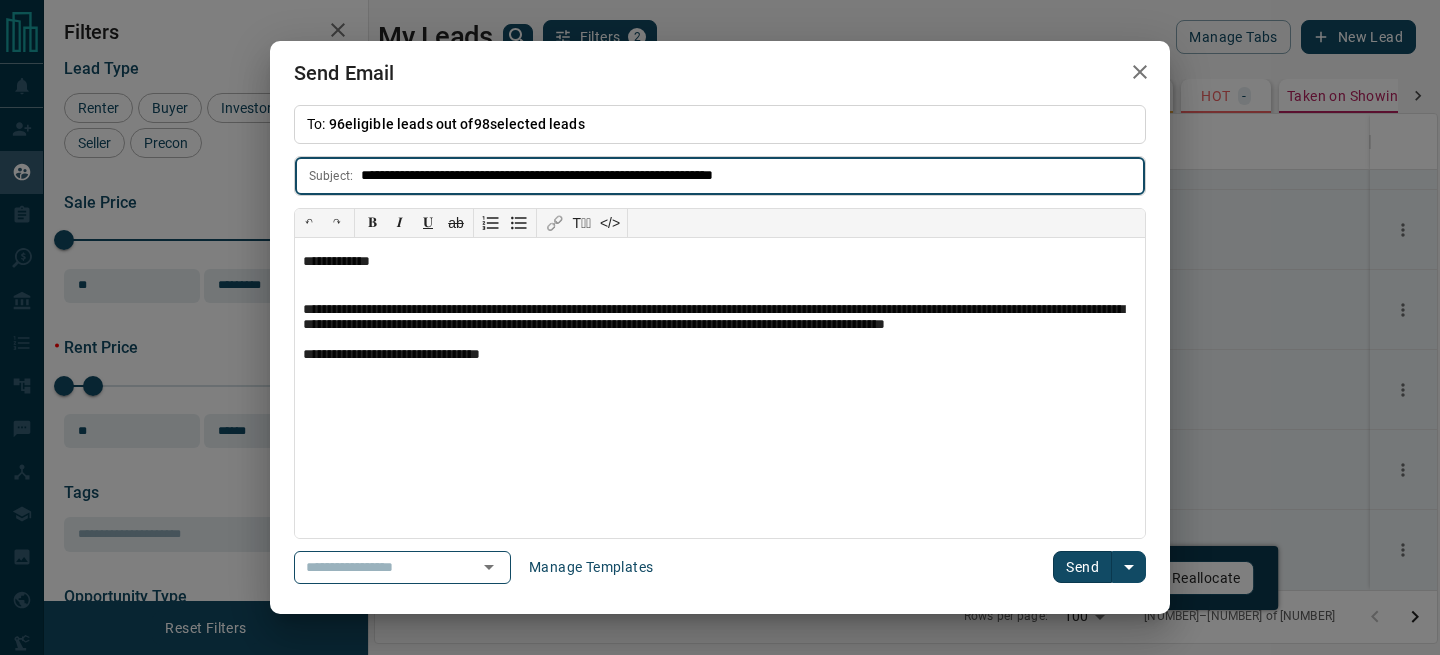 drag, startPoint x: 921, startPoint y: 174, endPoint x: 801, endPoint y: 179, distance: 120.10412 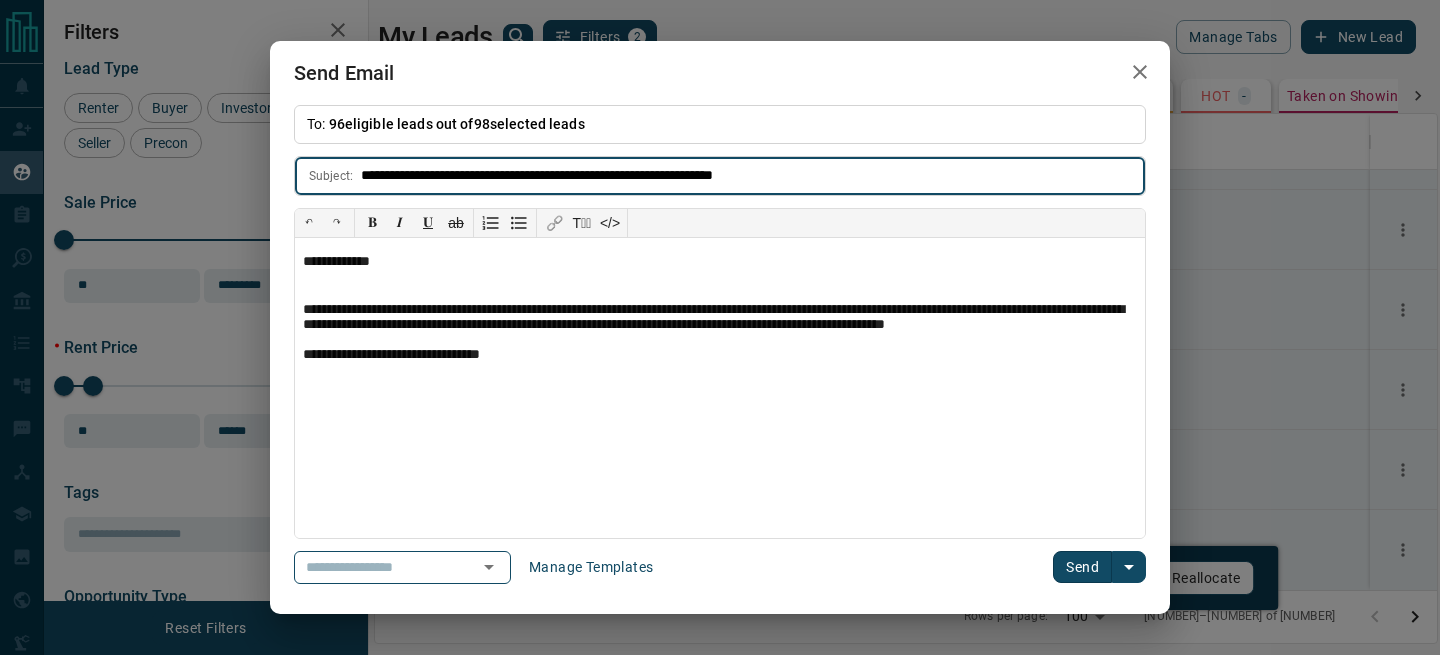 click on "**********" at bounding box center (753, 175) 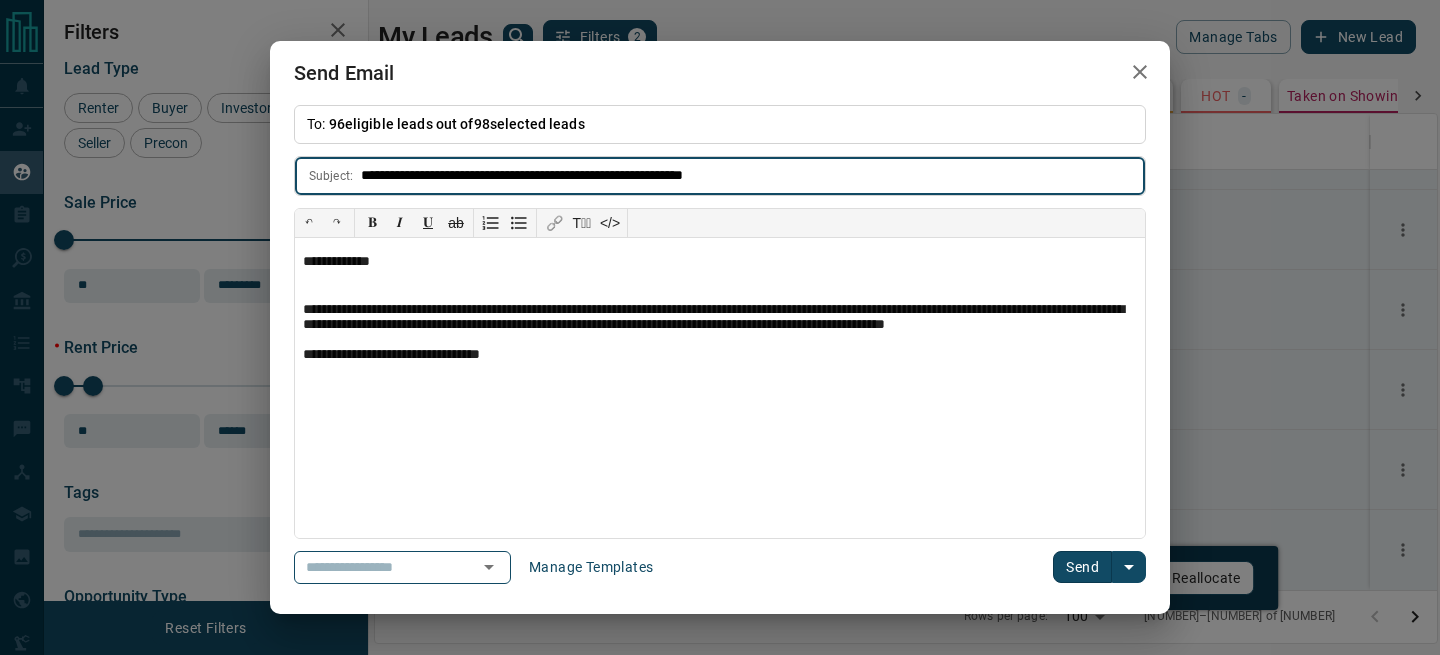 type on "**********" 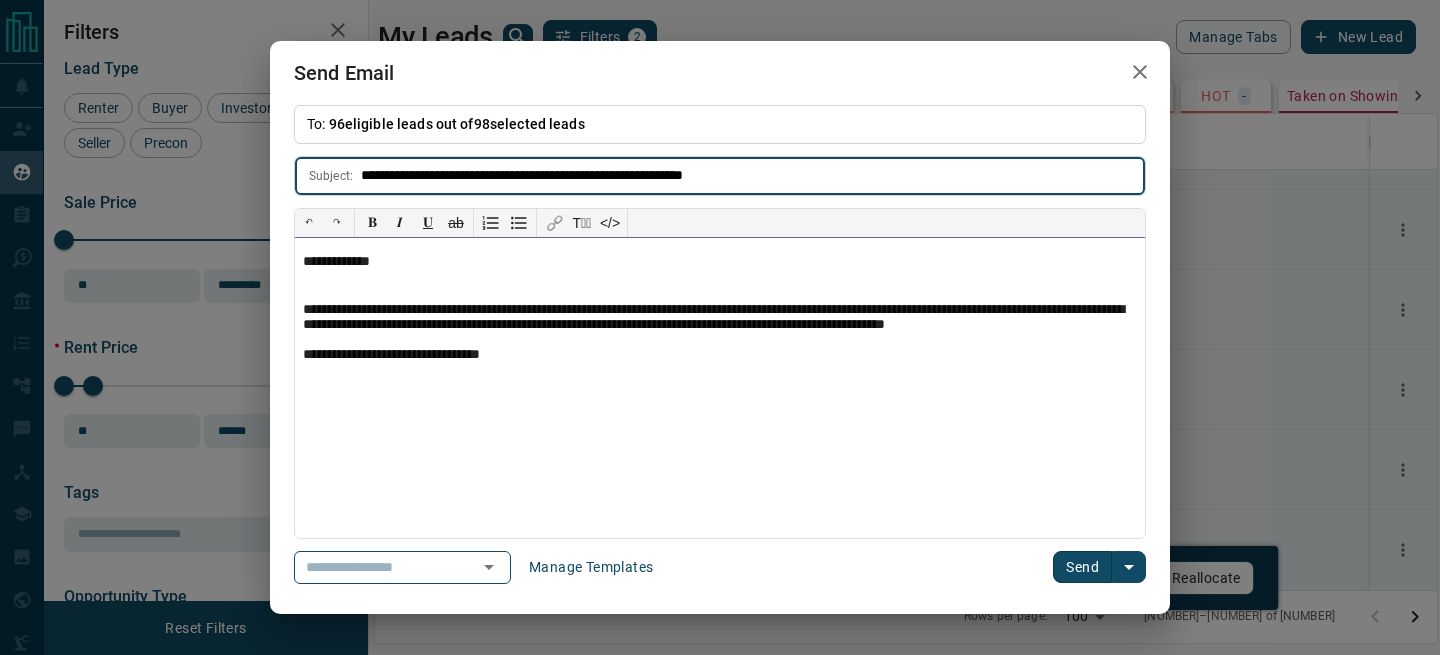 click on "**********" at bounding box center (720, 343) 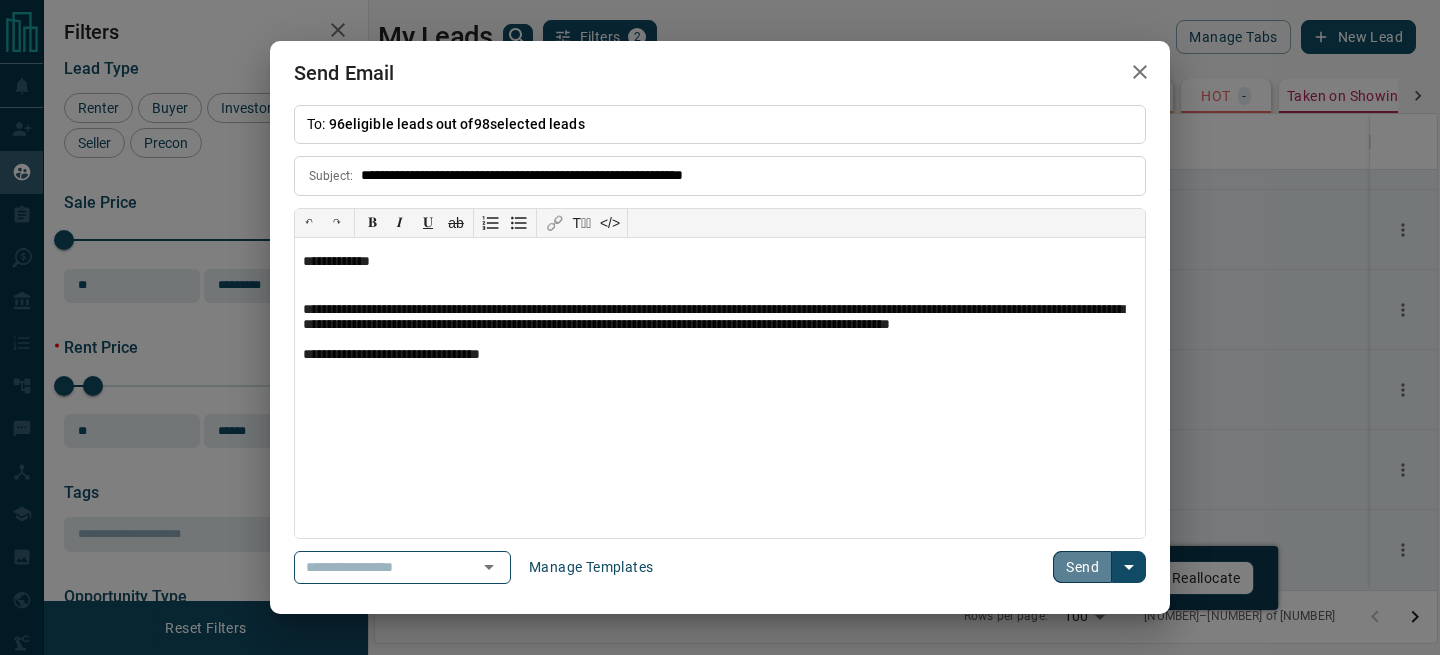 click on "Send" at bounding box center (1082, 567) 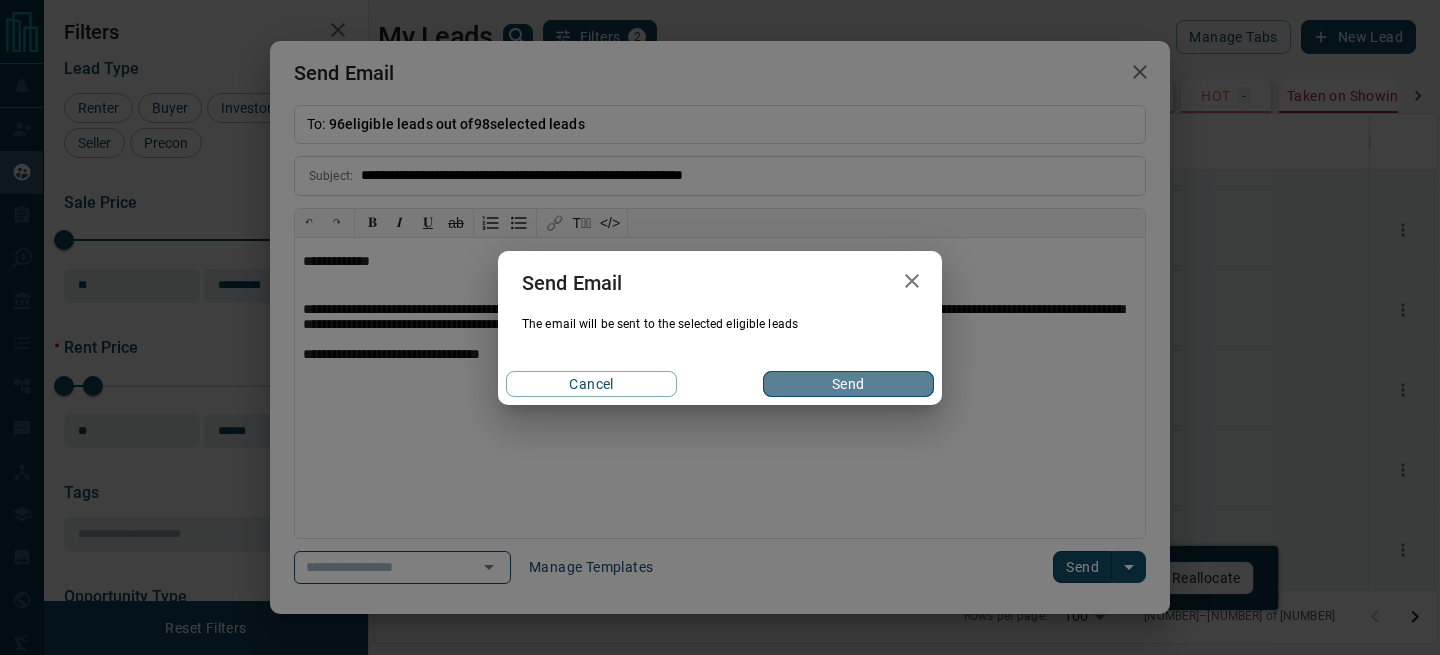 click on "Send" at bounding box center [848, 384] 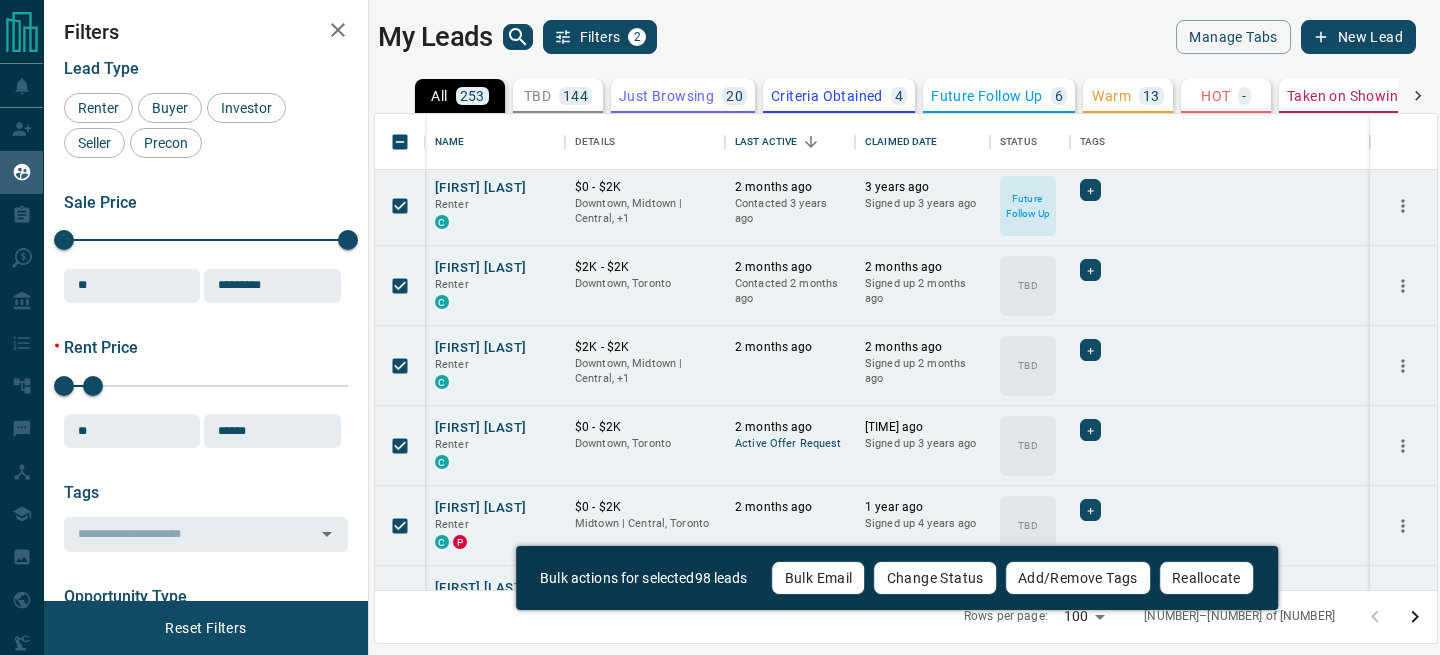 scroll, scrollTop: 1732, scrollLeft: 0, axis: vertical 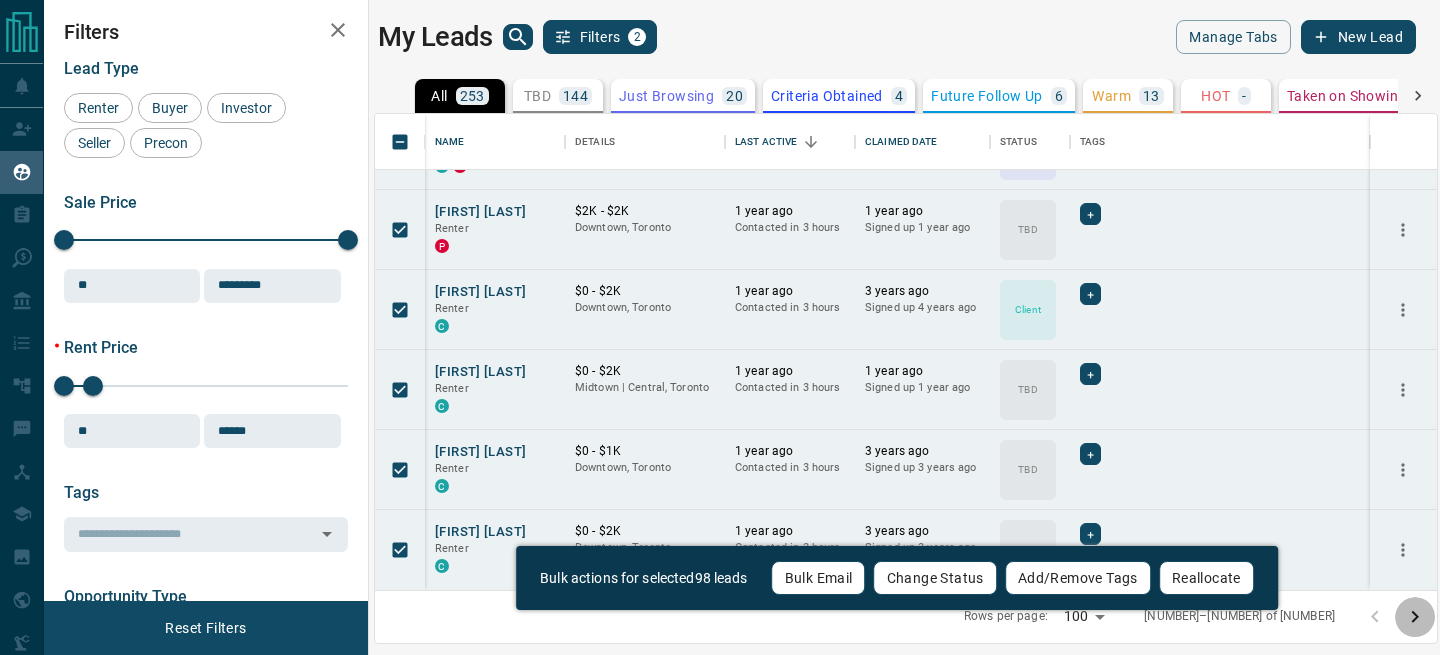 click 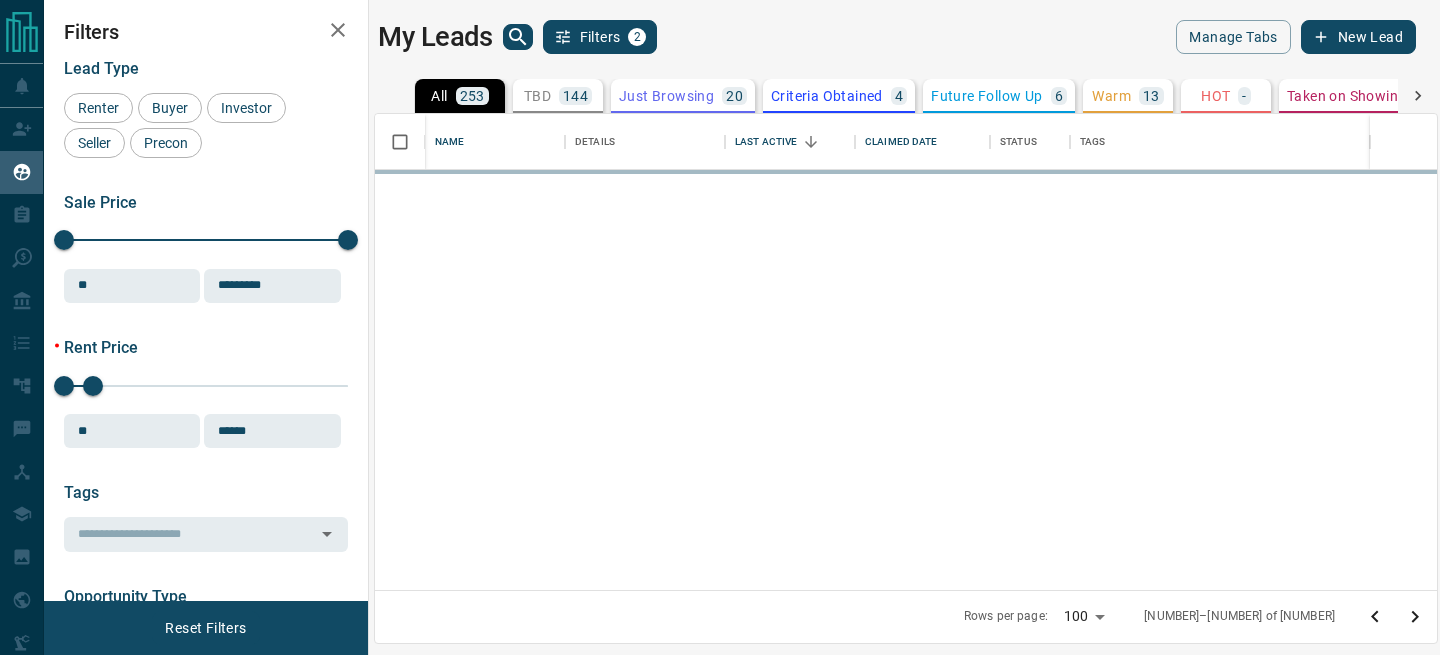 scroll, scrollTop: 0, scrollLeft: 0, axis: both 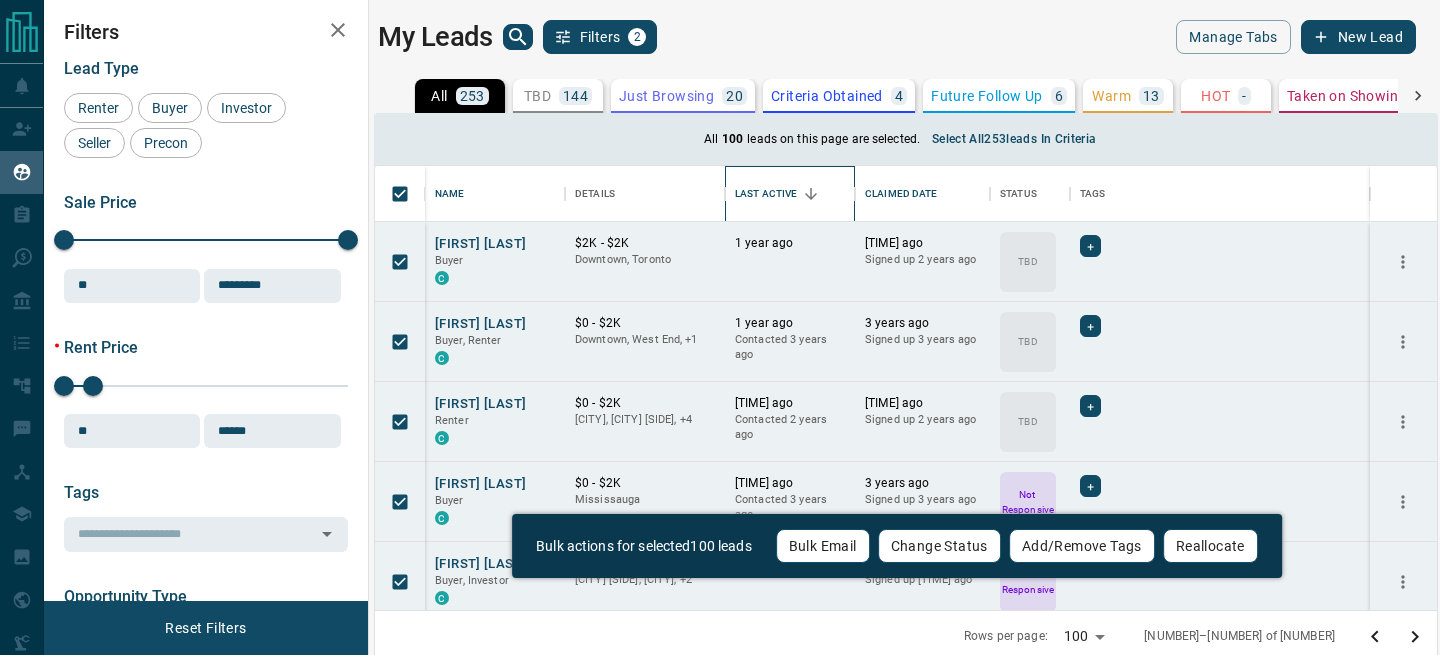 click on "Last Active" at bounding box center (766, 194) 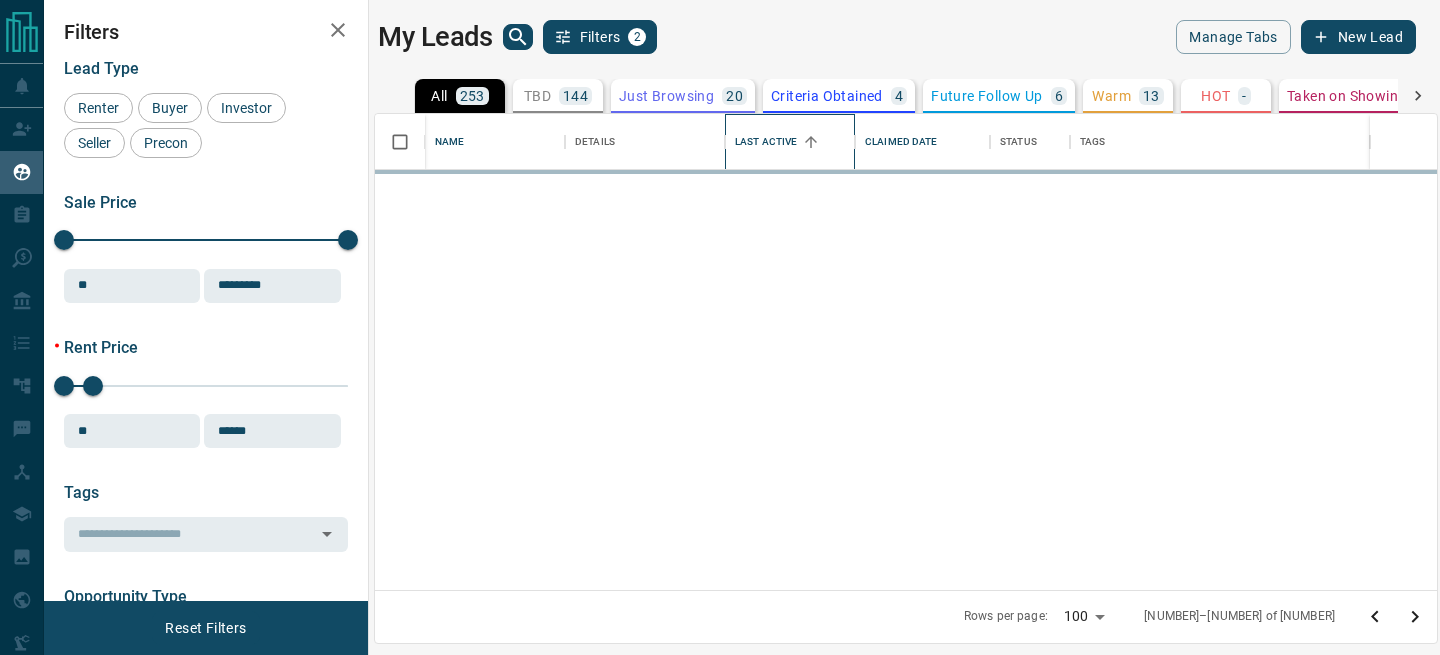 scroll, scrollTop: 1, scrollLeft: 1, axis: both 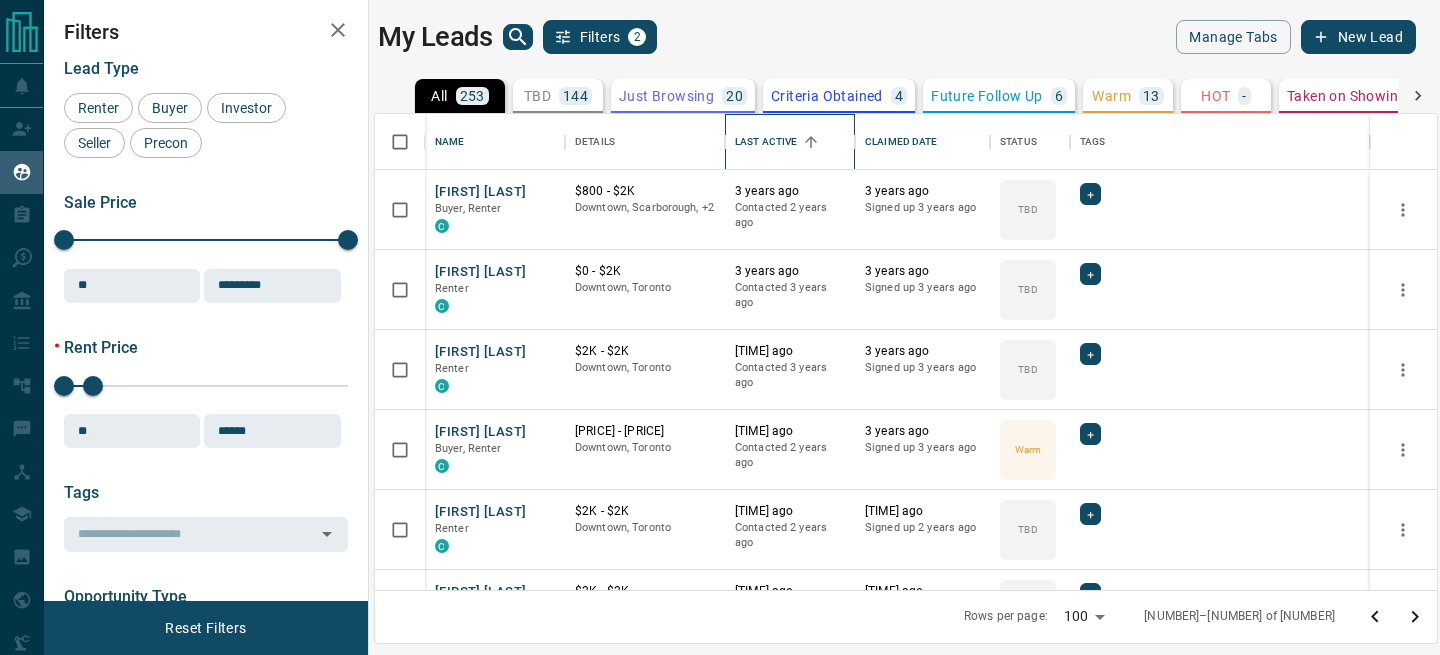 click on "Last Active" at bounding box center [790, 142] 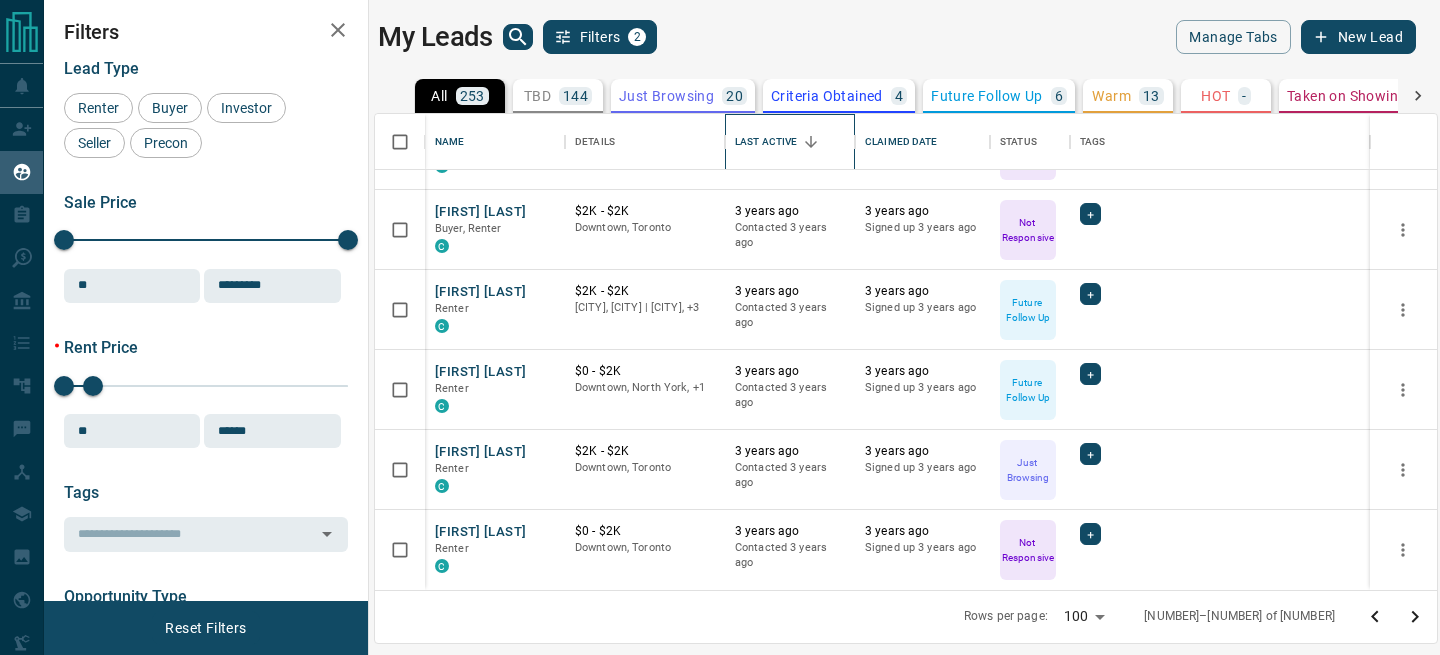 scroll, scrollTop: 5857, scrollLeft: 0, axis: vertical 